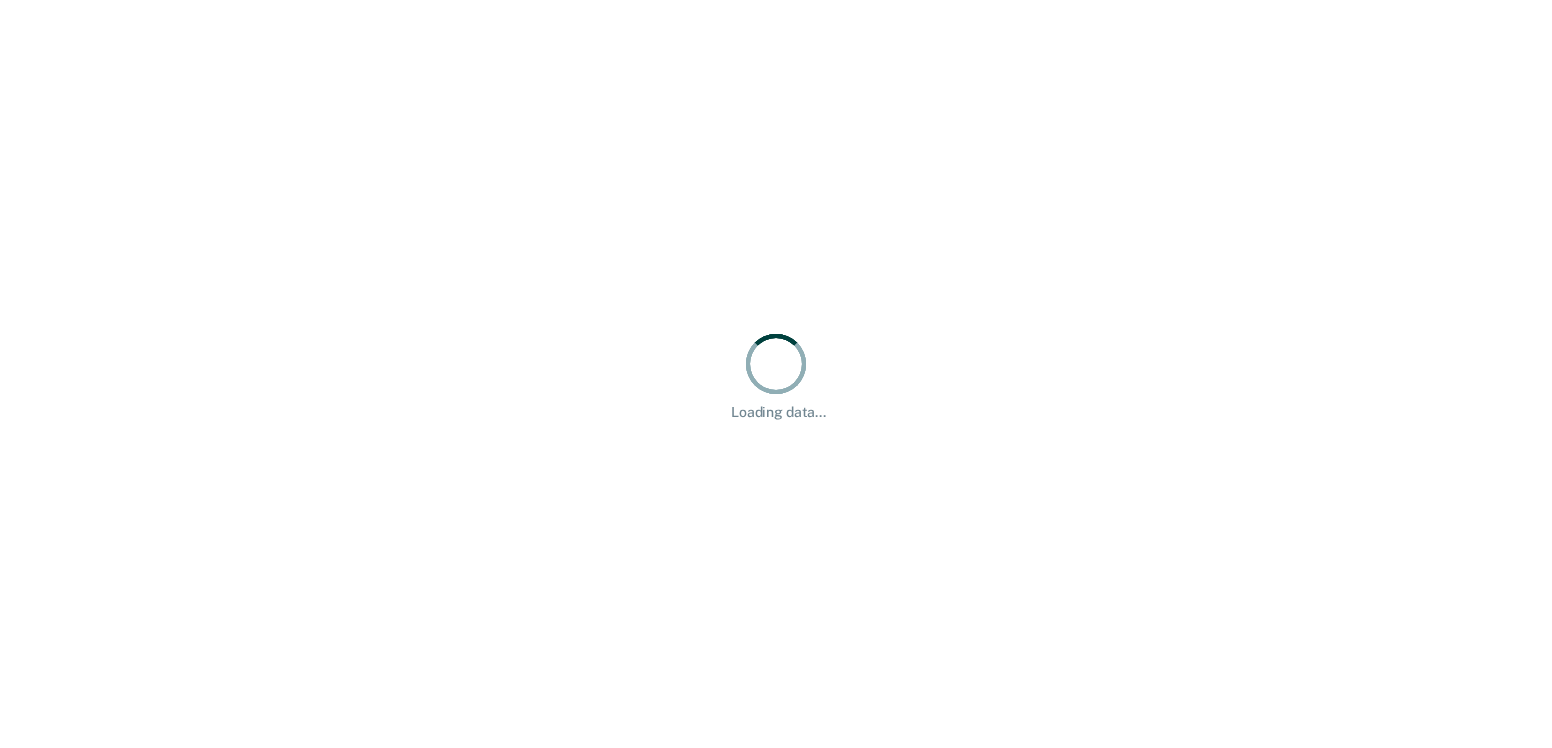 scroll, scrollTop: 0, scrollLeft: 0, axis: both 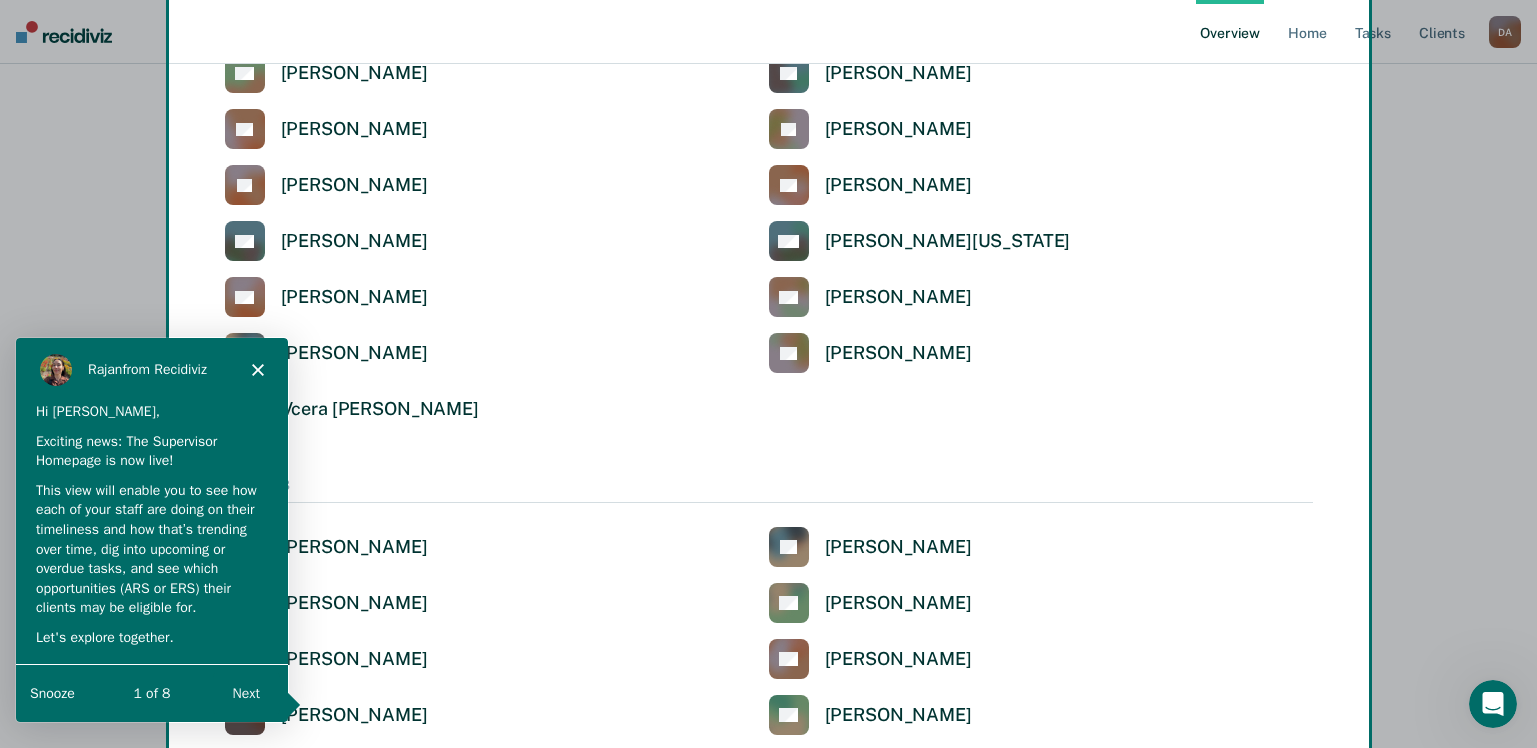 click on "Next" at bounding box center [245, 692] 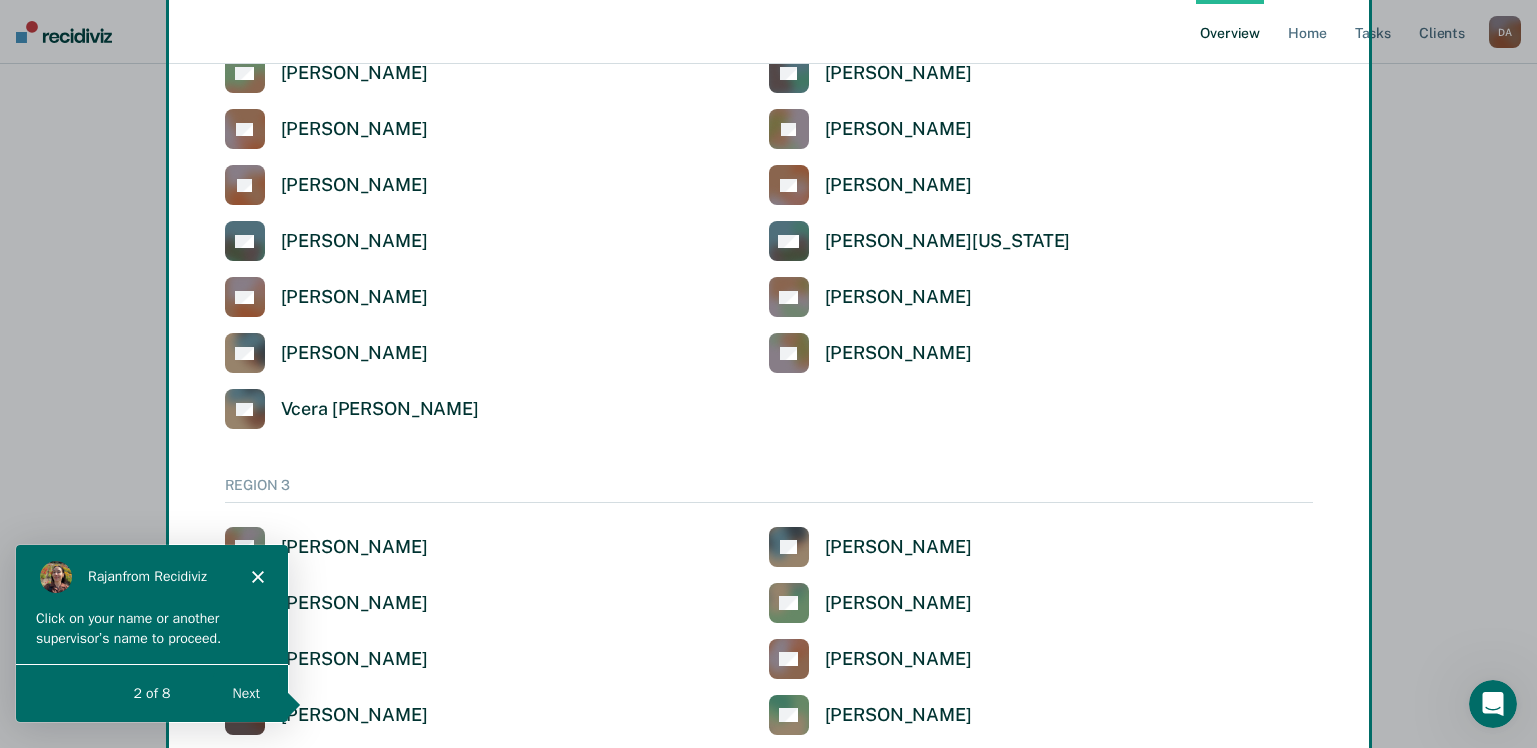scroll, scrollTop: 0, scrollLeft: 0, axis: both 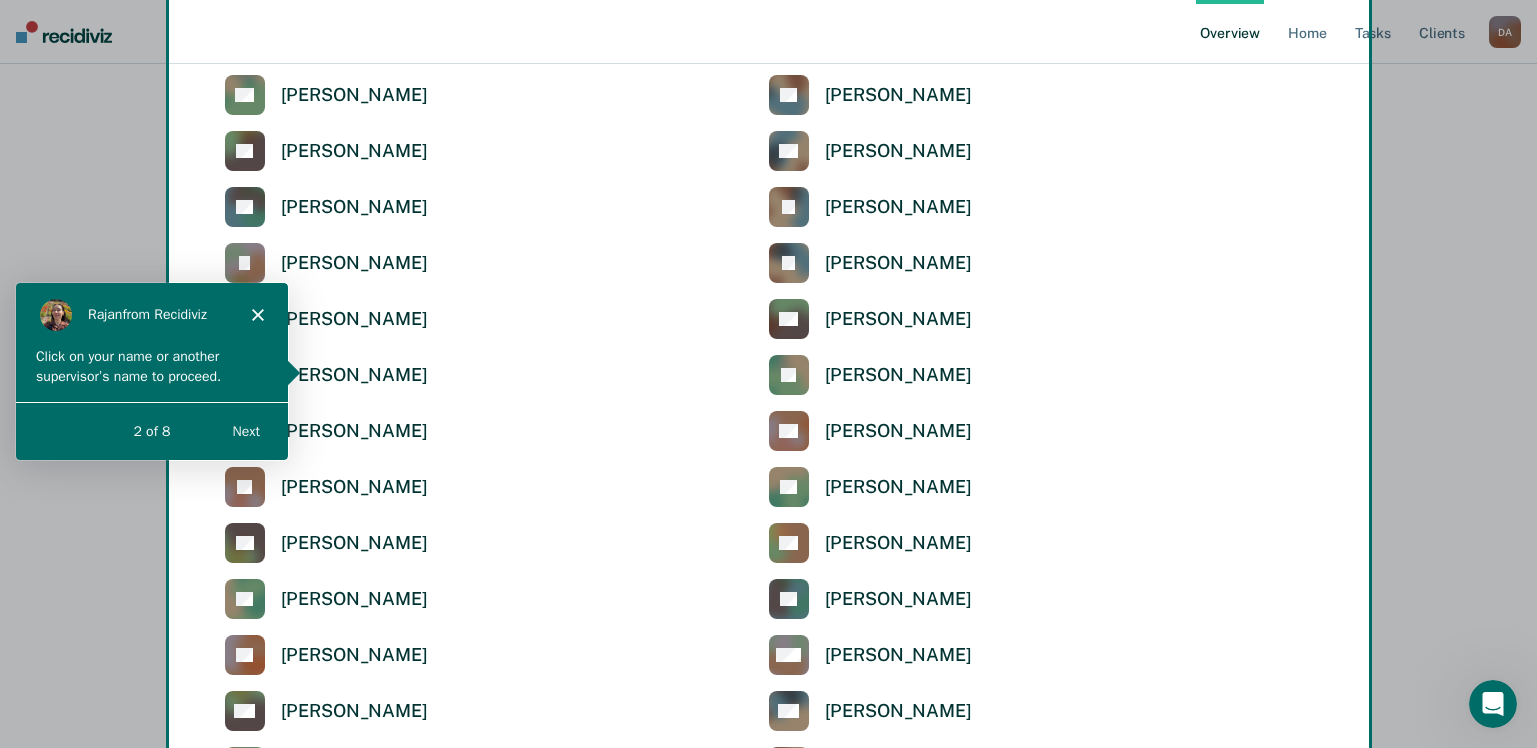 click on "Next" at bounding box center [245, 429] 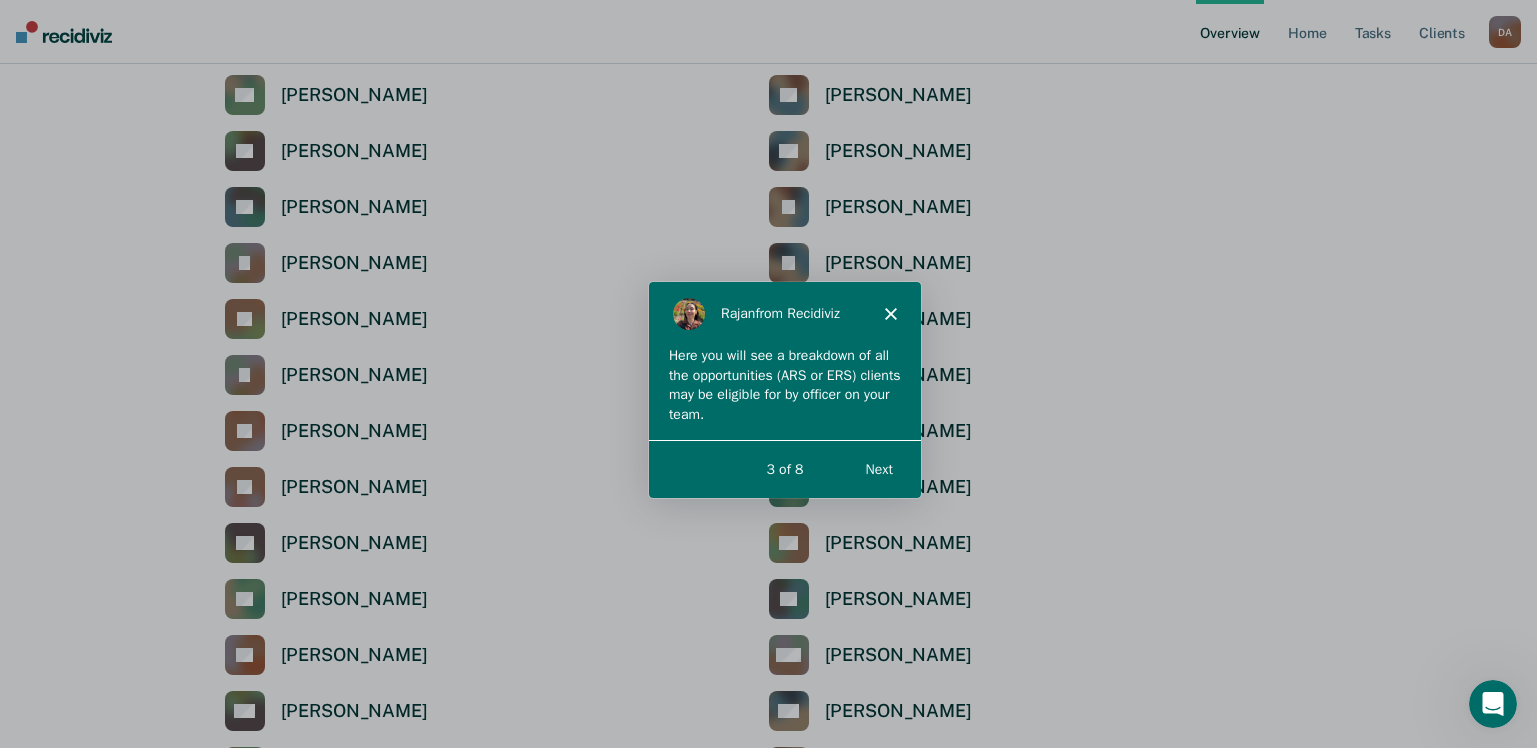 scroll, scrollTop: 0, scrollLeft: 0, axis: both 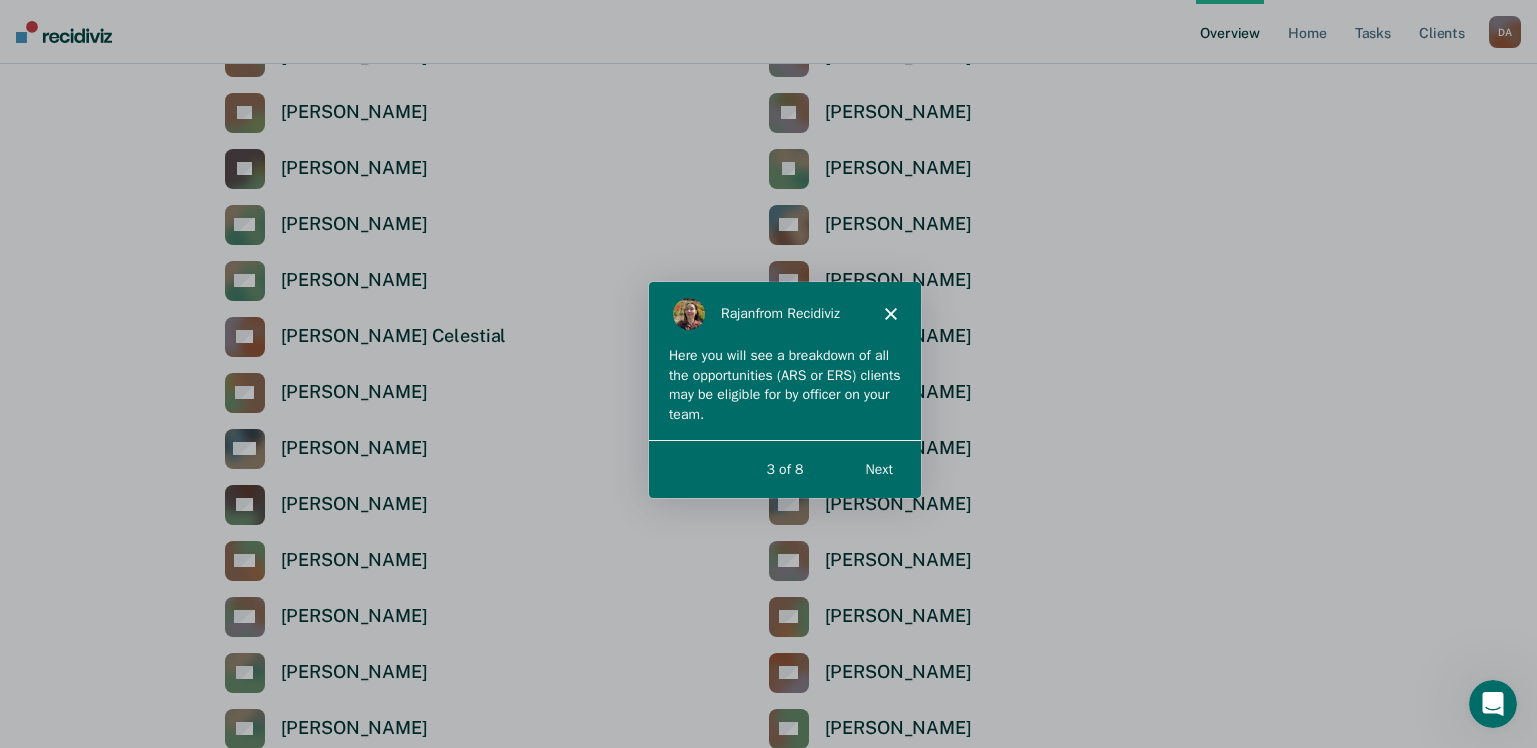 click on "Next" at bounding box center (877, 467) 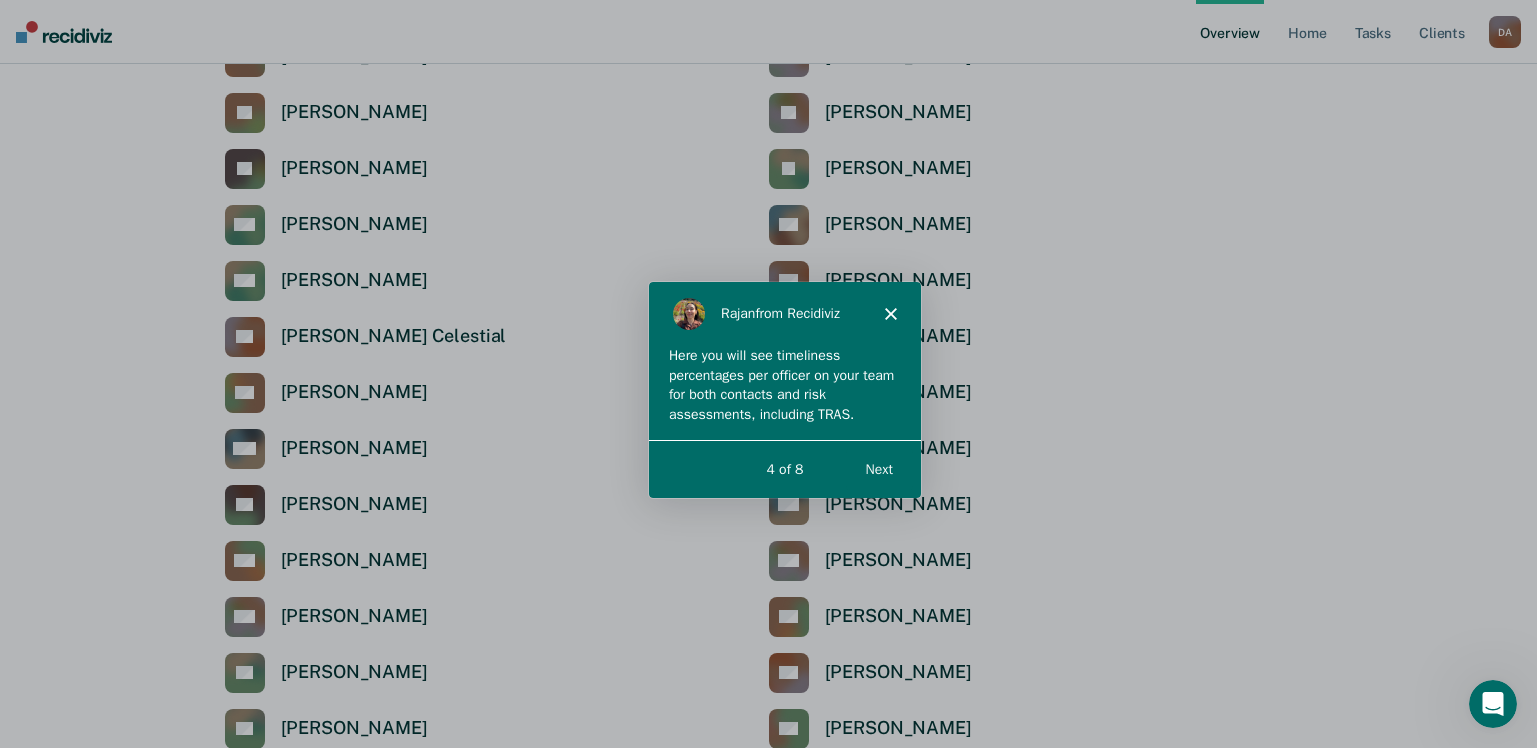 scroll, scrollTop: 0, scrollLeft: 0, axis: both 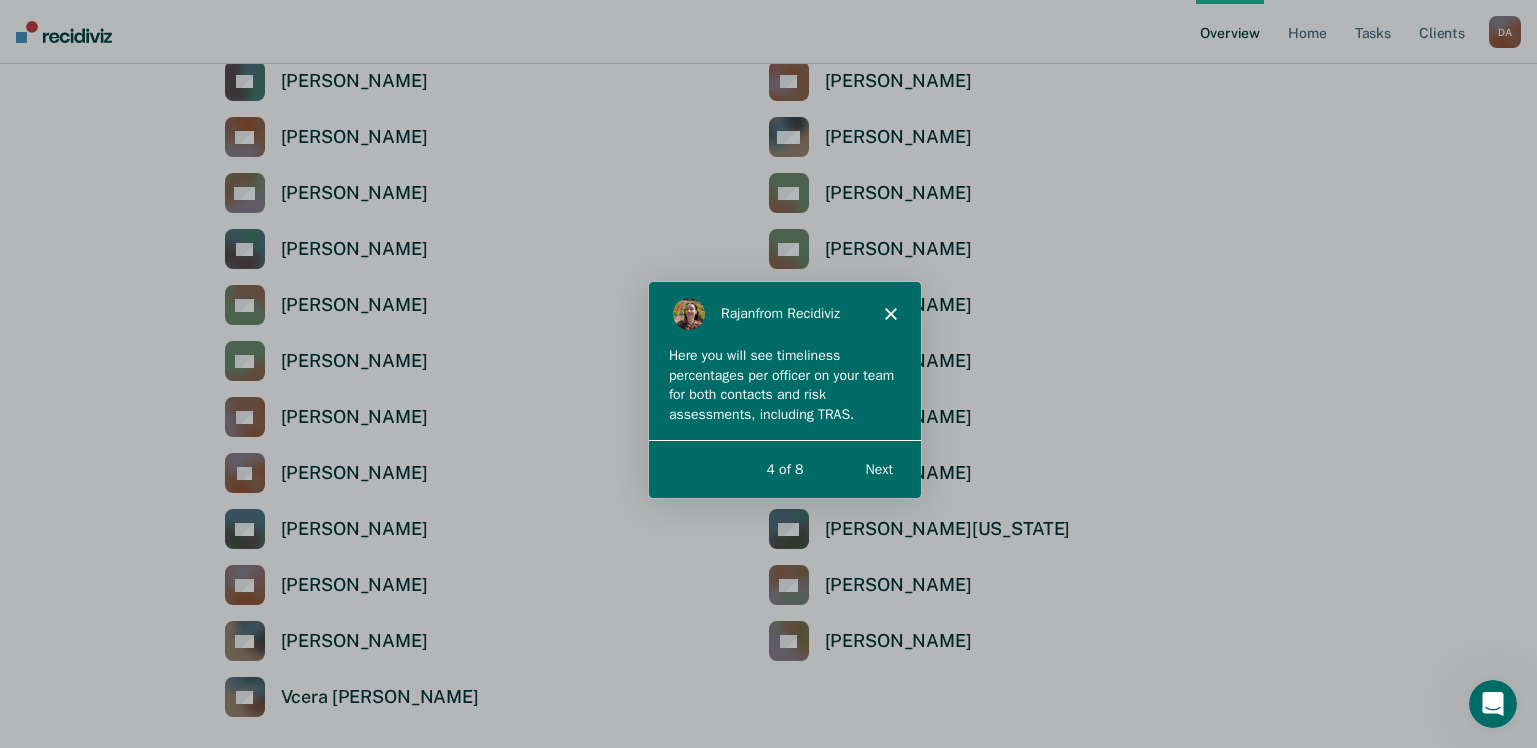 click on "Next" at bounding box center (877, 467) 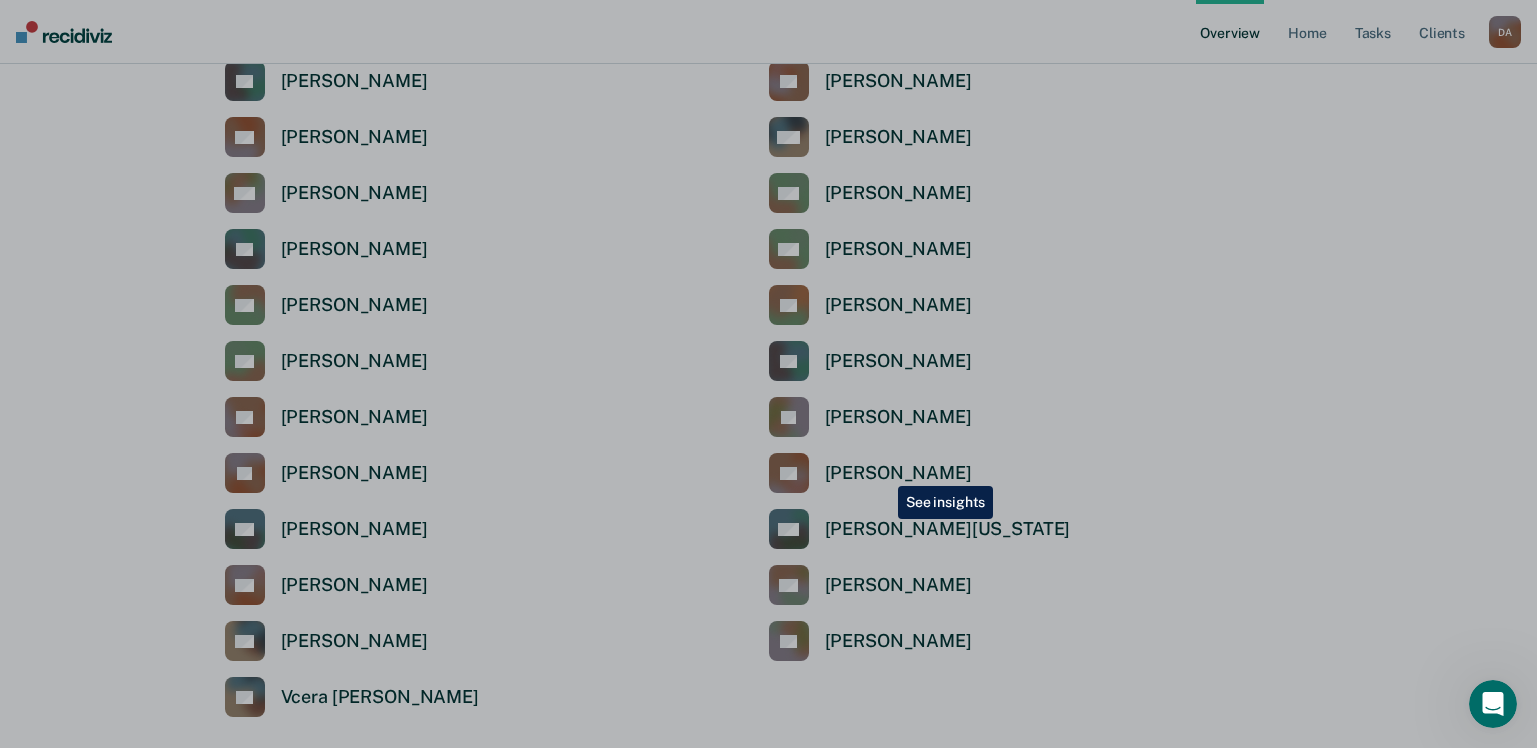 scroll, scrollTop: 0, scrollLeft: 0, axis: both 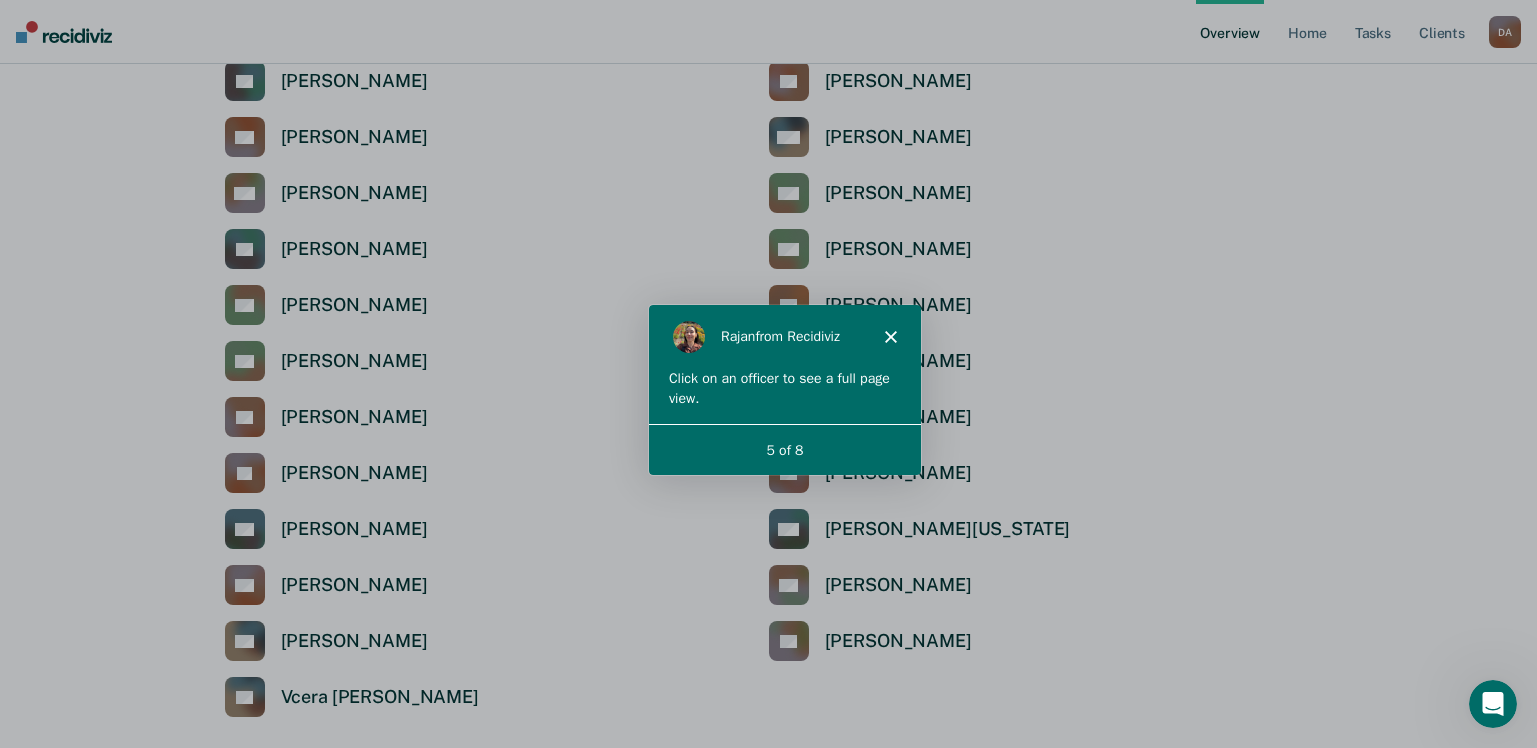 click 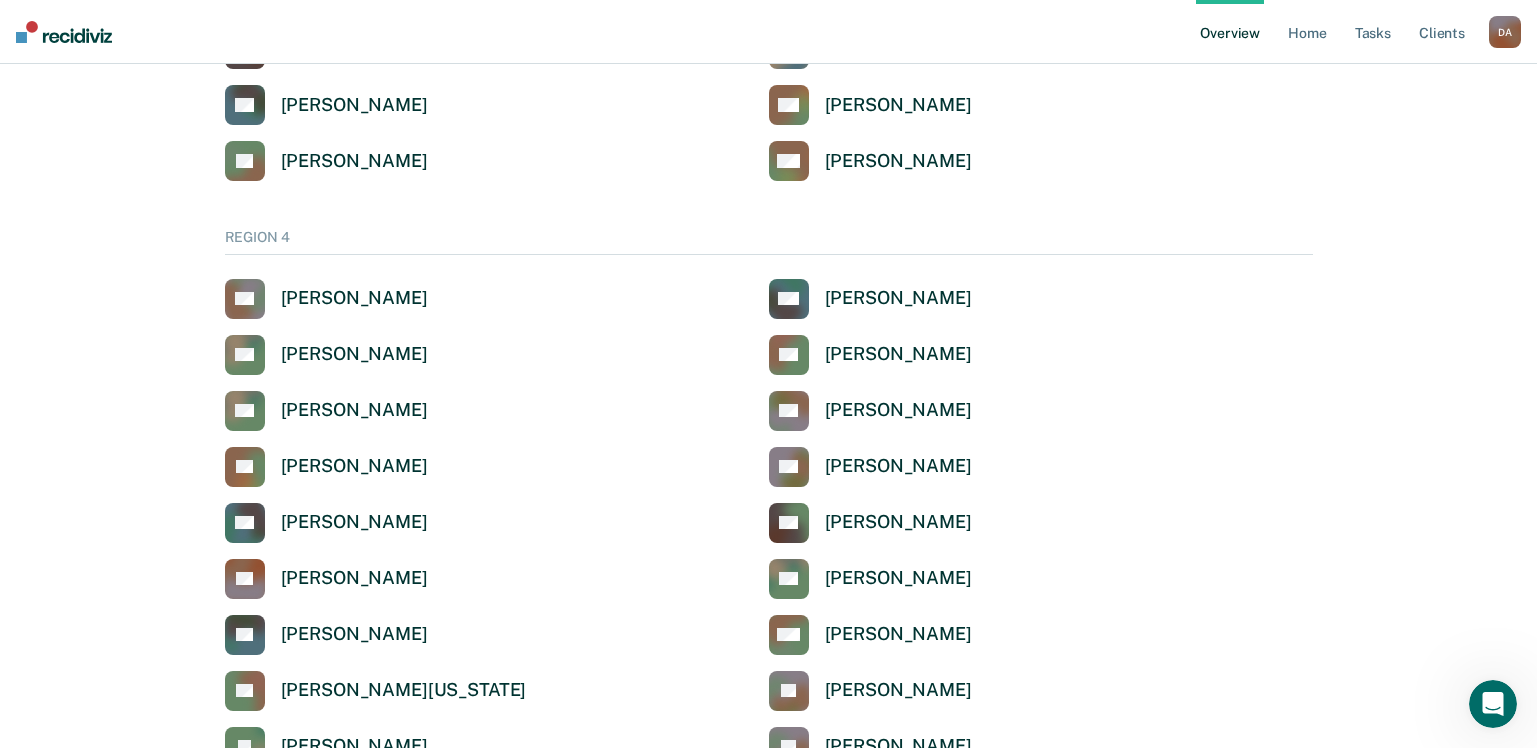 scroll, scrollTop: 5400, scrollLeft: 0, axis: vertical 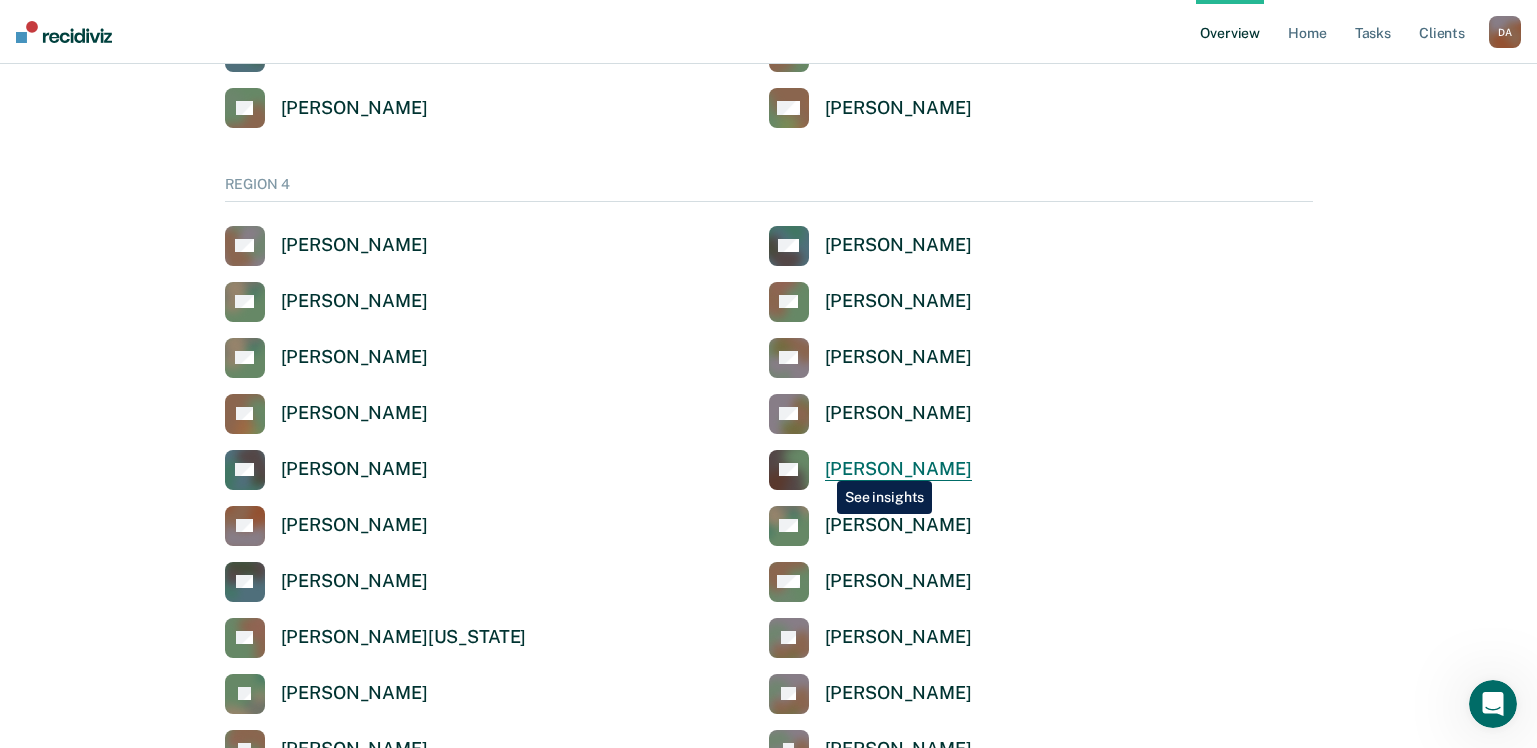click on "DA [PERSON_NAME]" at bounding box center [870, 470] 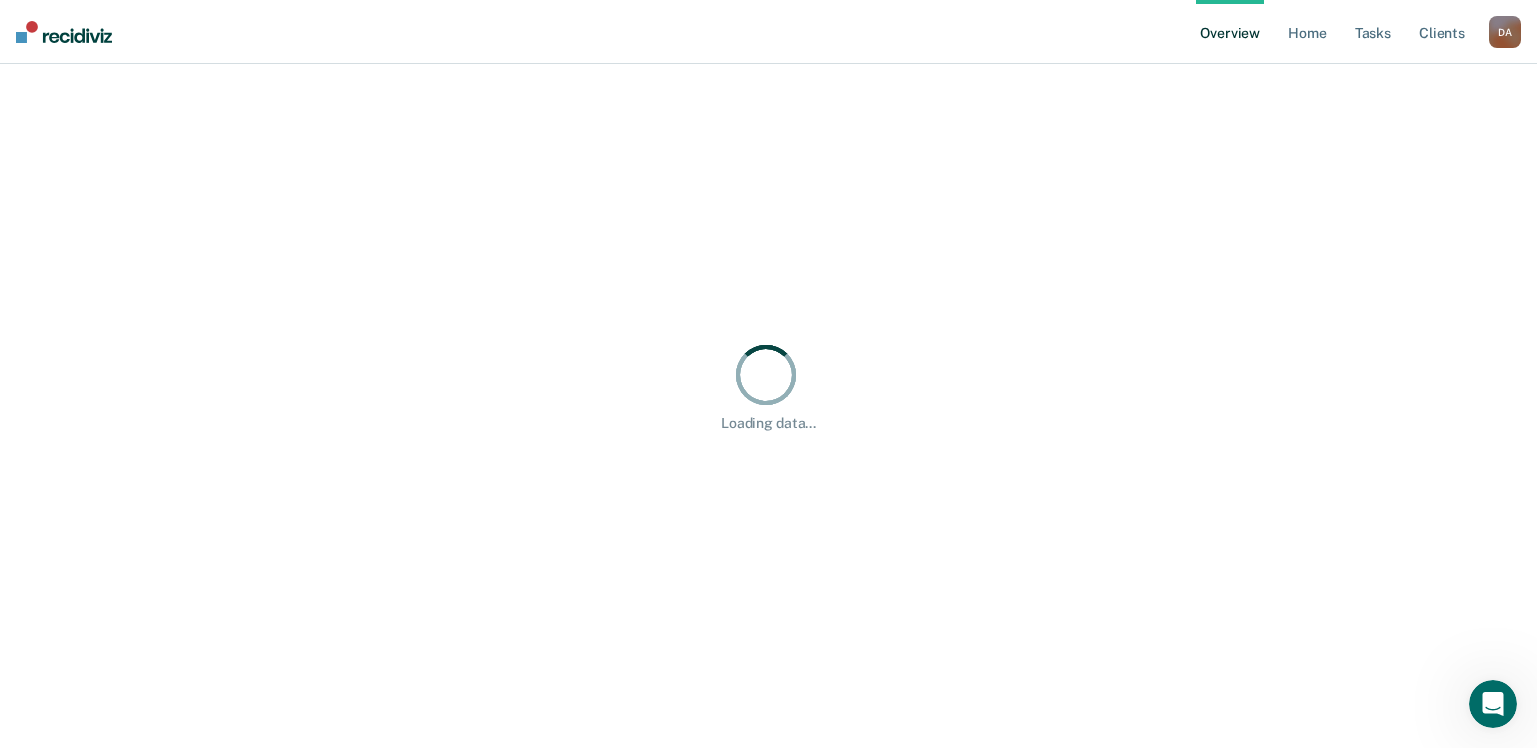 scroll, scrollTop: 0, scrollLeft: 0, axis: both 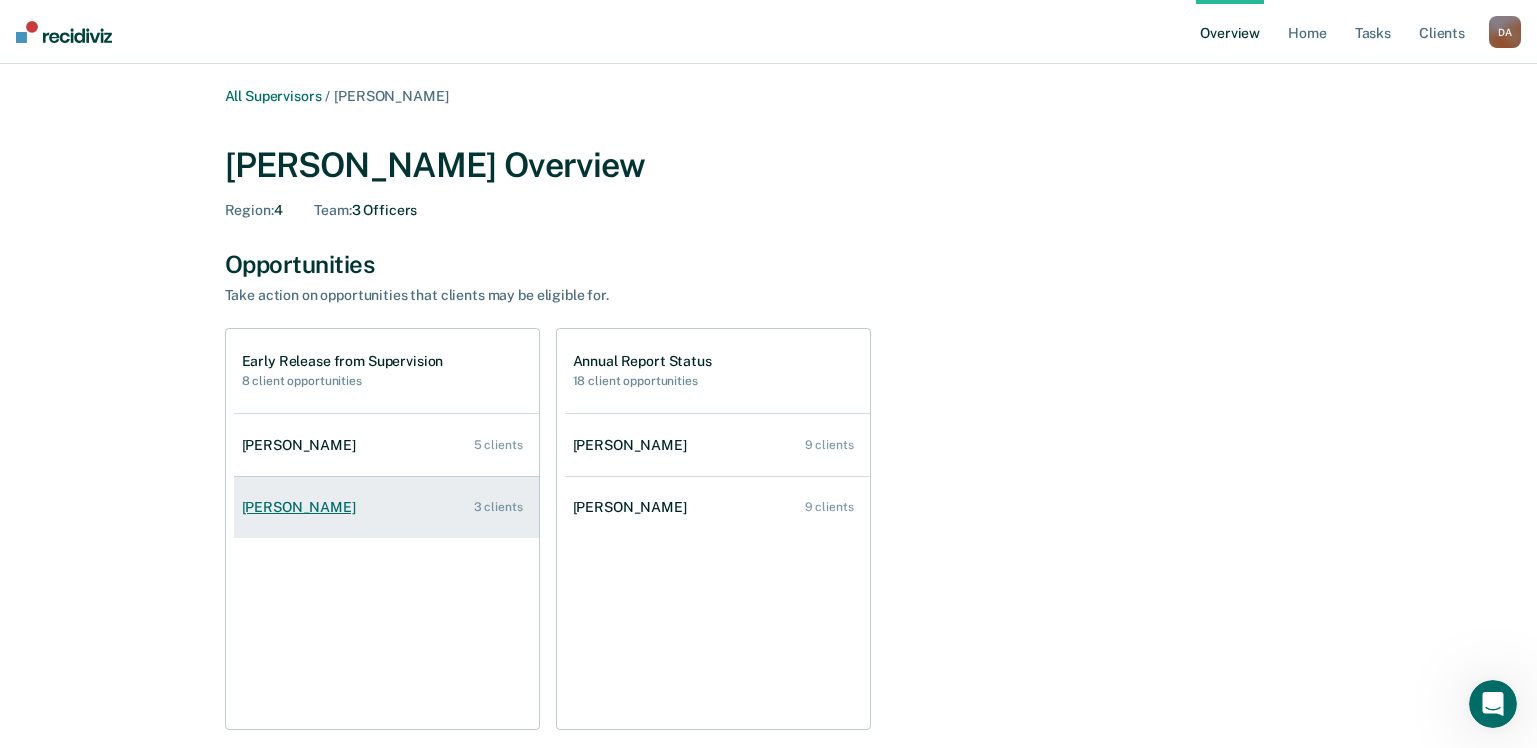 click on "[PERSON_NAME]" at bounding box center [303, 507] 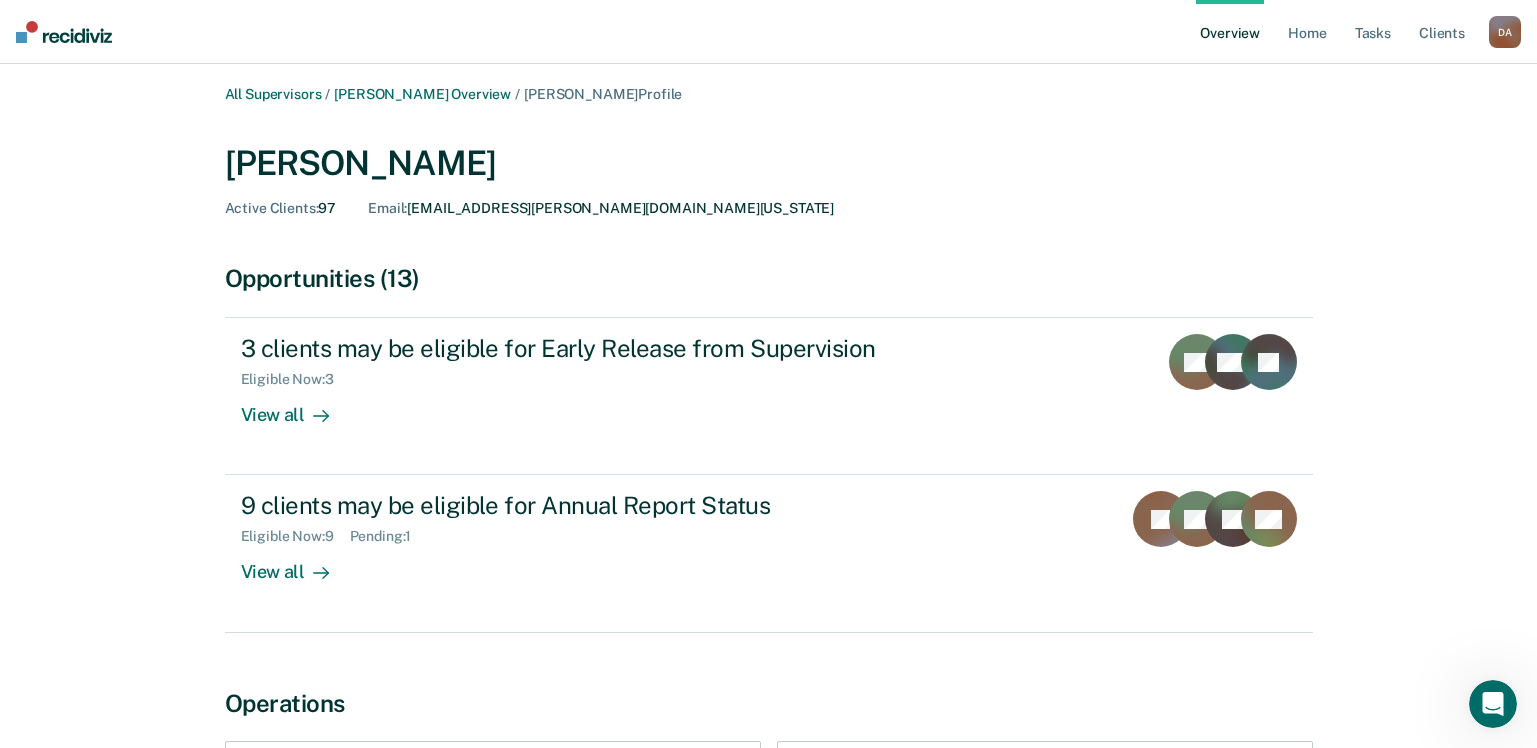 scroll, scrollTop: 0, scrollLeft: 0, axis: both 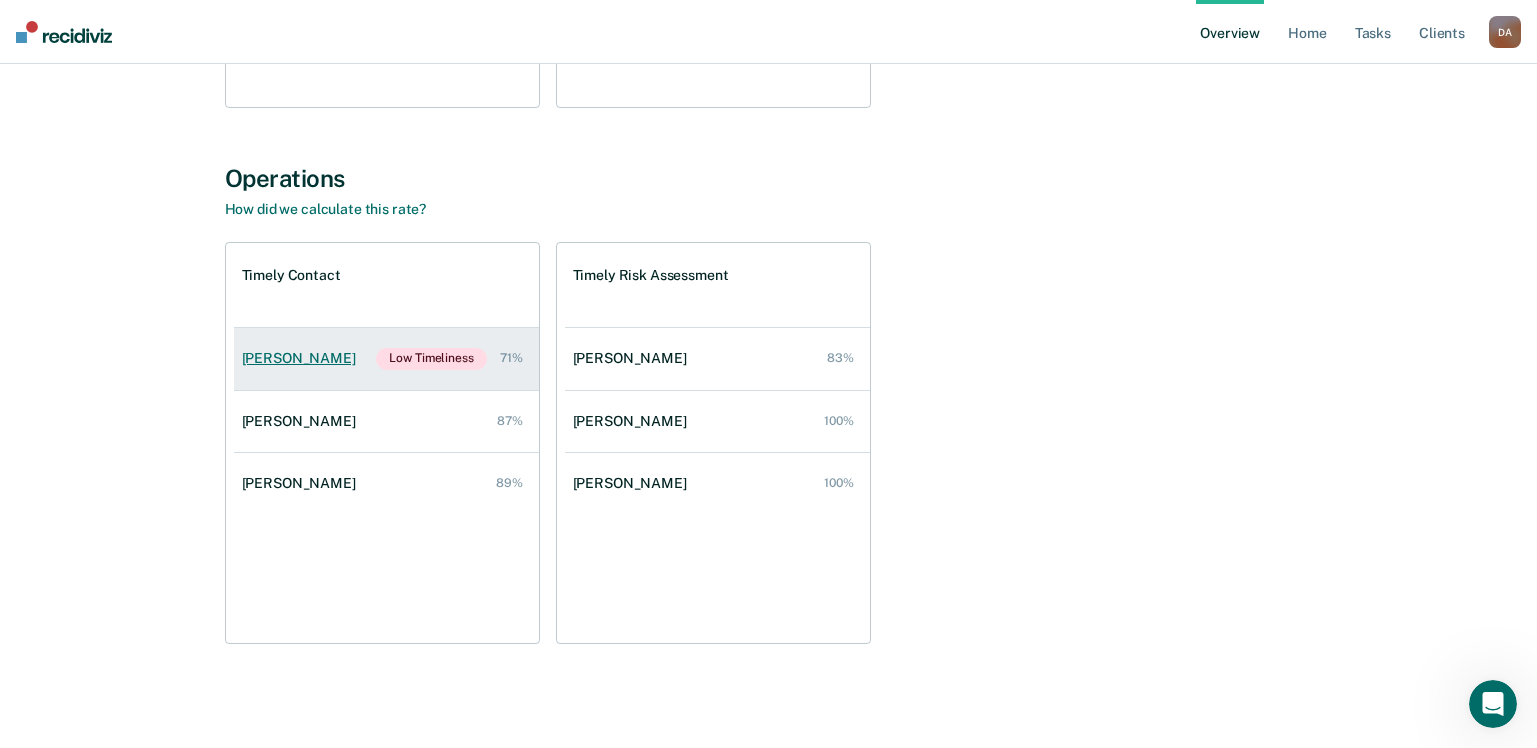 click on "[PERSON_NAME]" at bounding box center (303, 358) 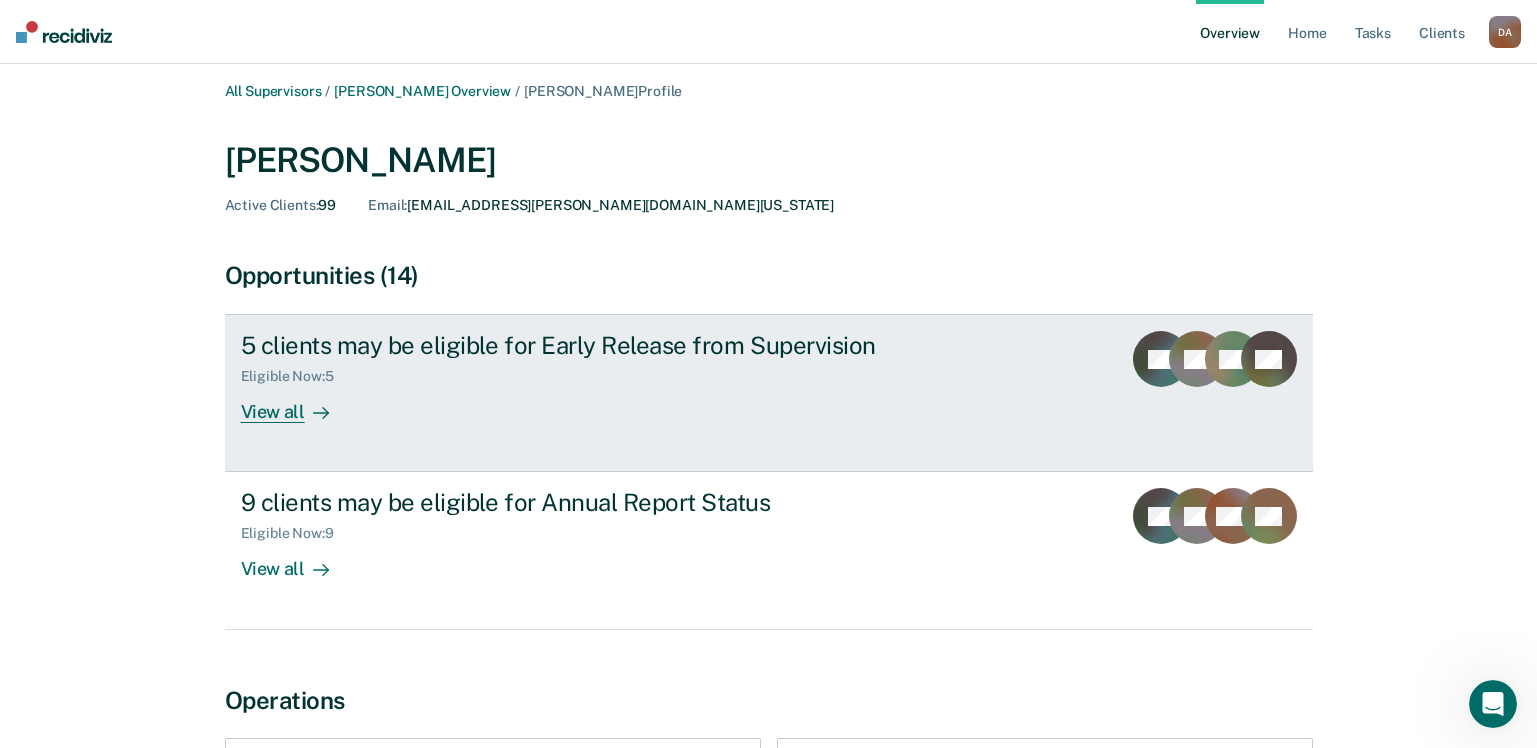 scroll, scrollTop: 0, scrollLeft: 0, axis: both 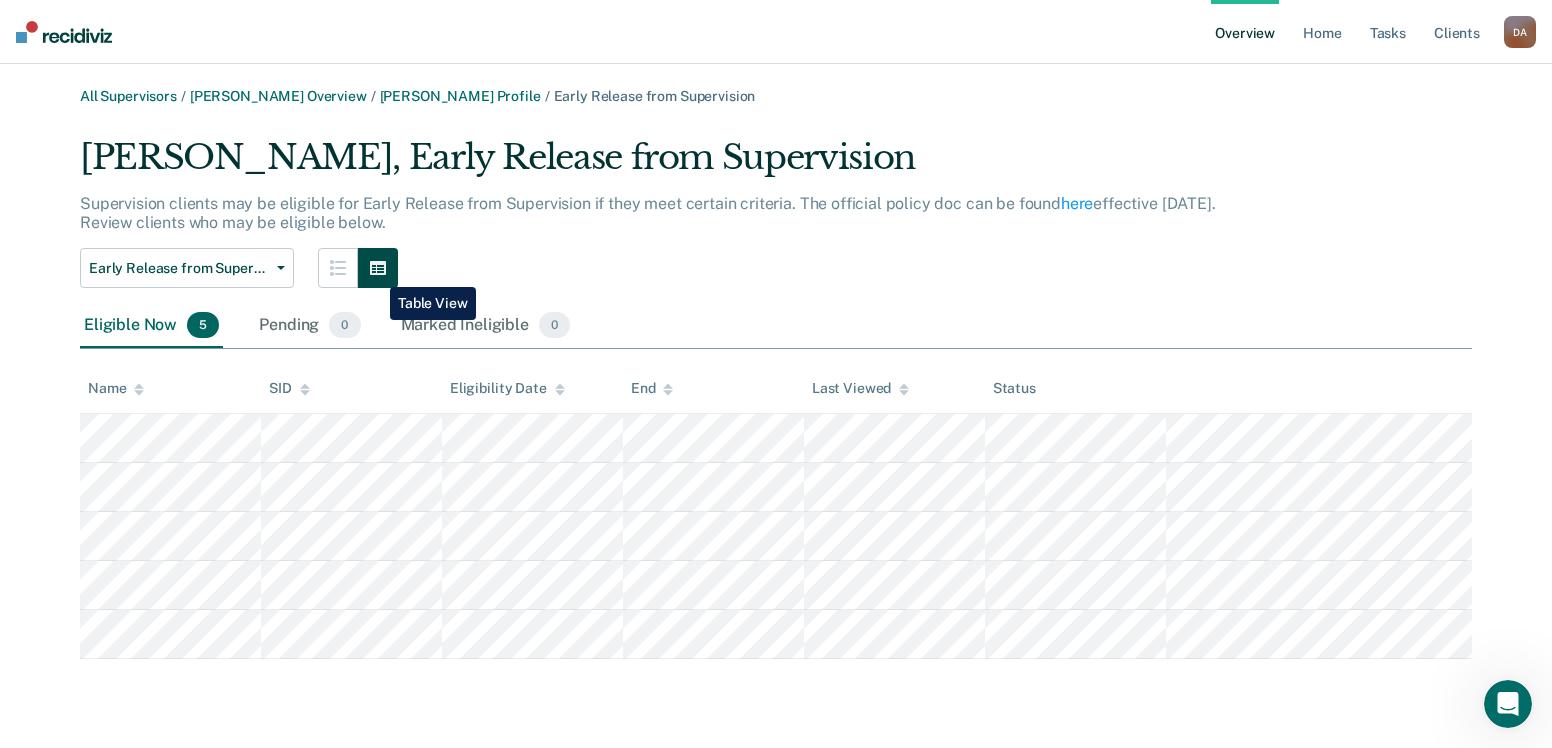 click 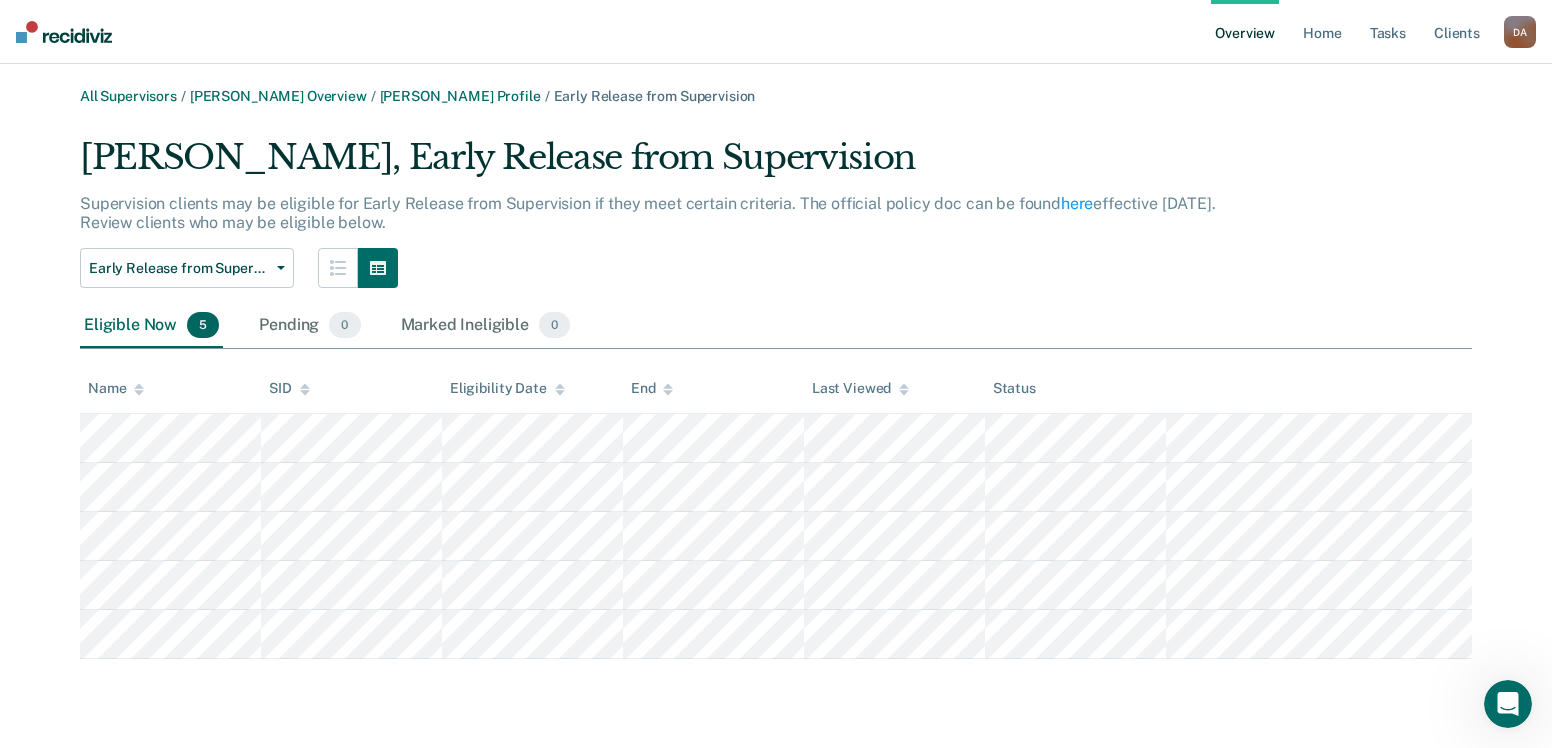 click on "Early Release from Supervision Annual Report Status Early Release from Supervision" at bounding box center (662, 268) 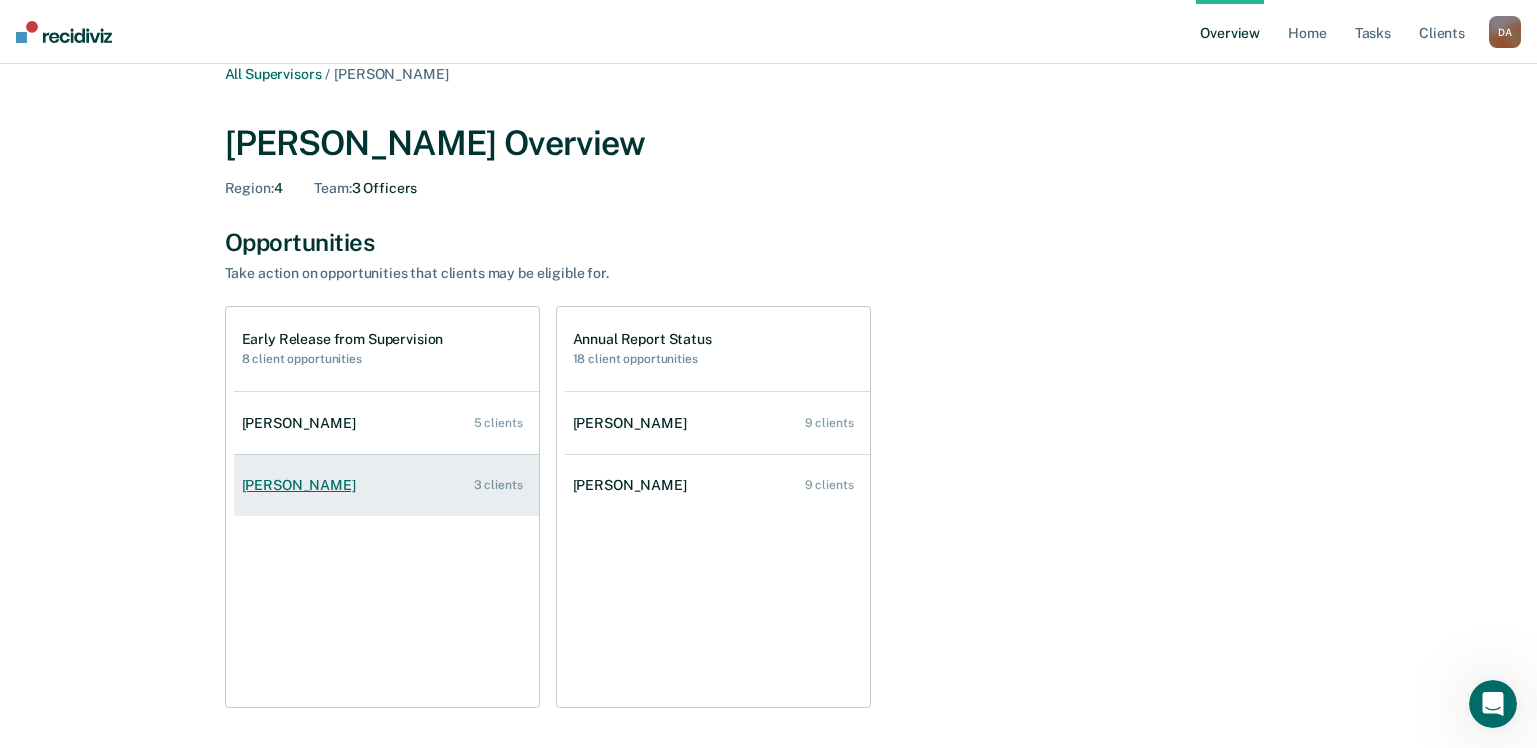 scroll, scrollTop: 0, scrollLeft: 0, axis: both 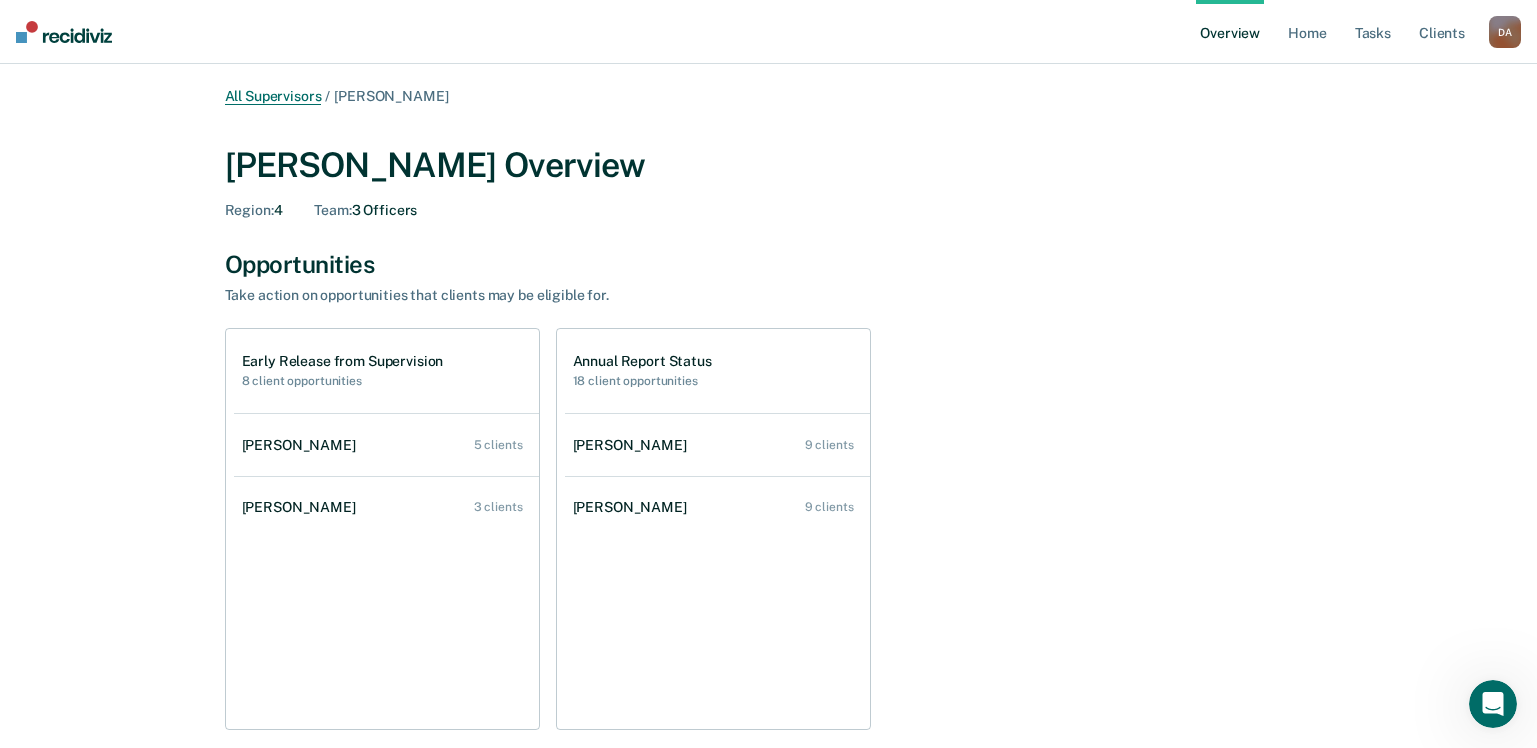 click on "All Supervisors" at bounding box center [273, 96] 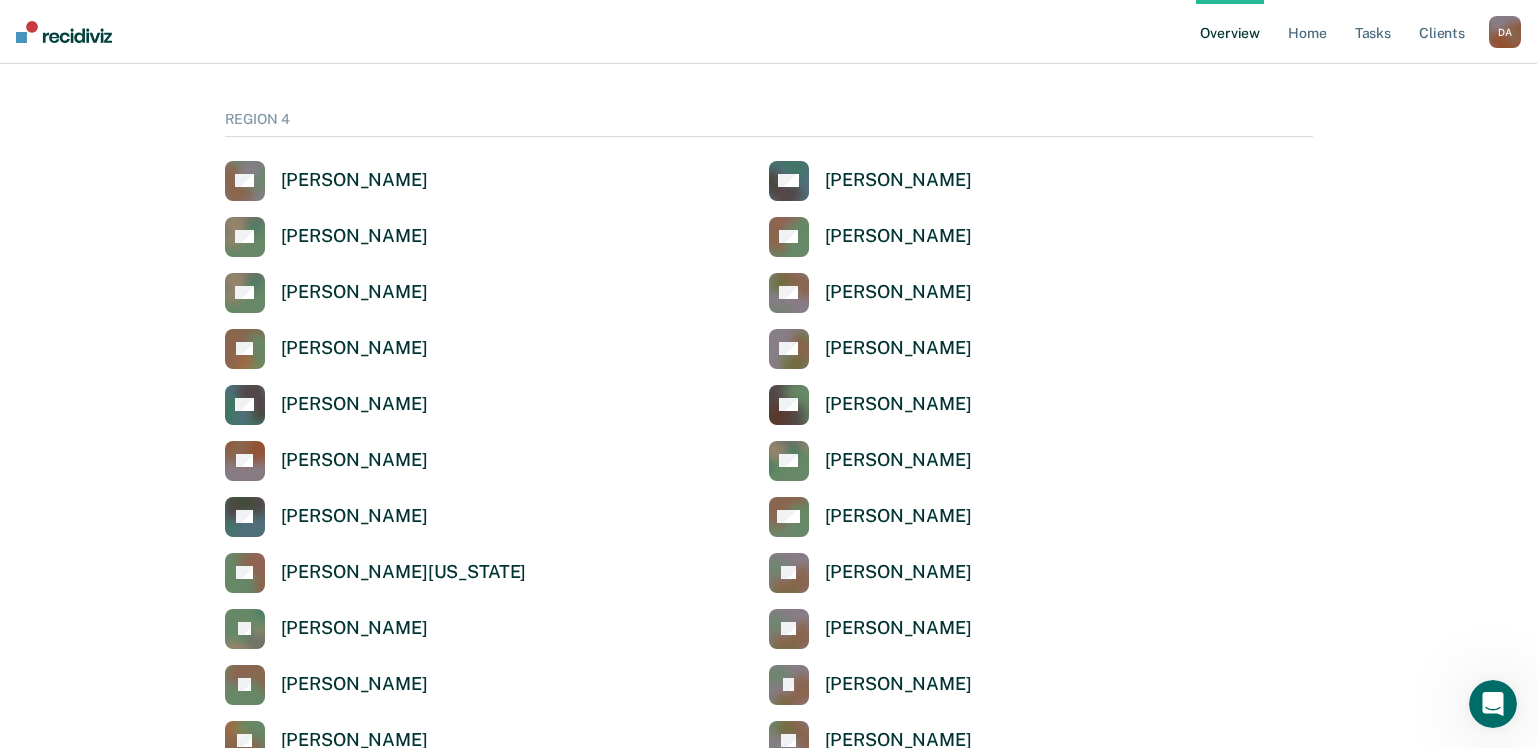 scroll, scrollTop: 5500, scrollLeft: 0, axis: vertical 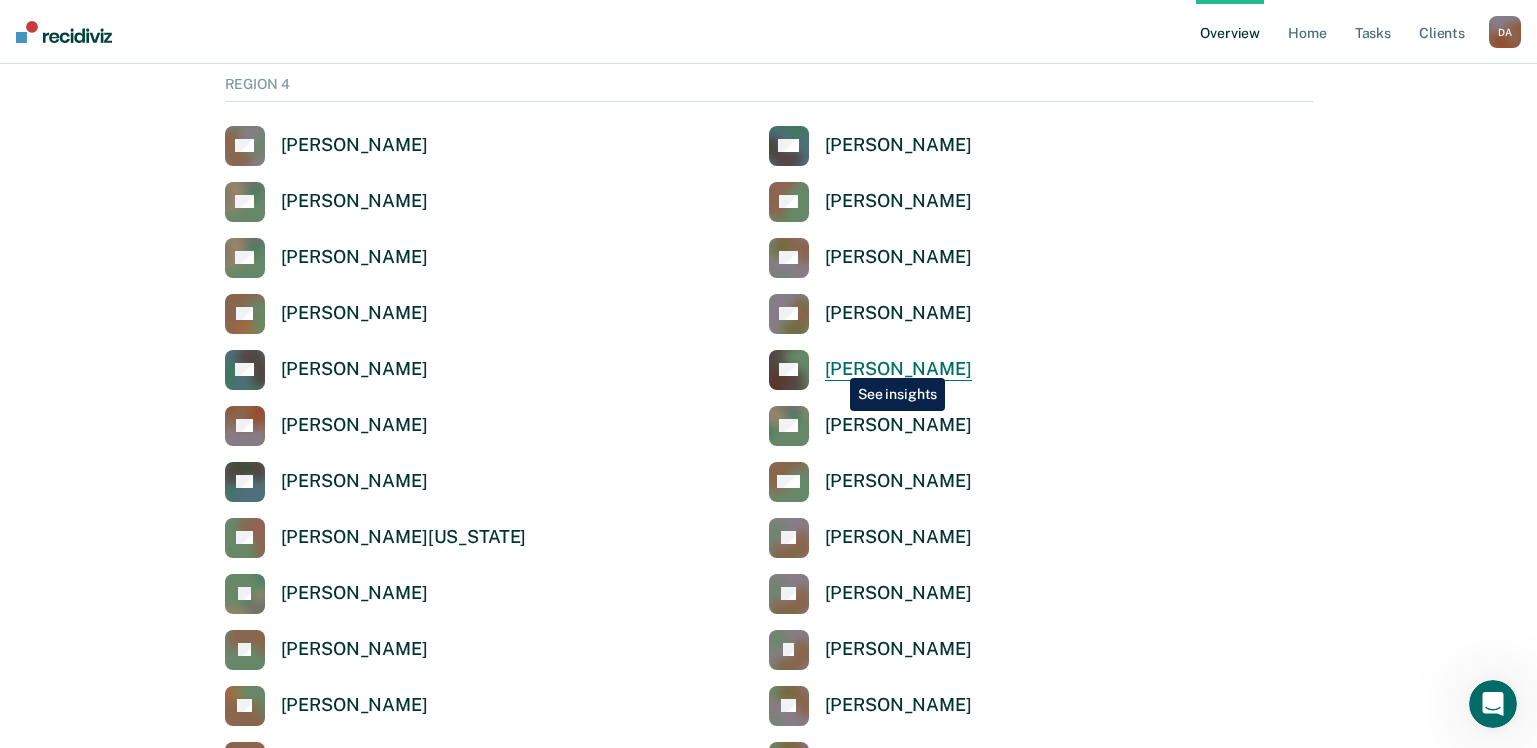 click on "[PERSON_NAME]" at bounding box center (898, 369) 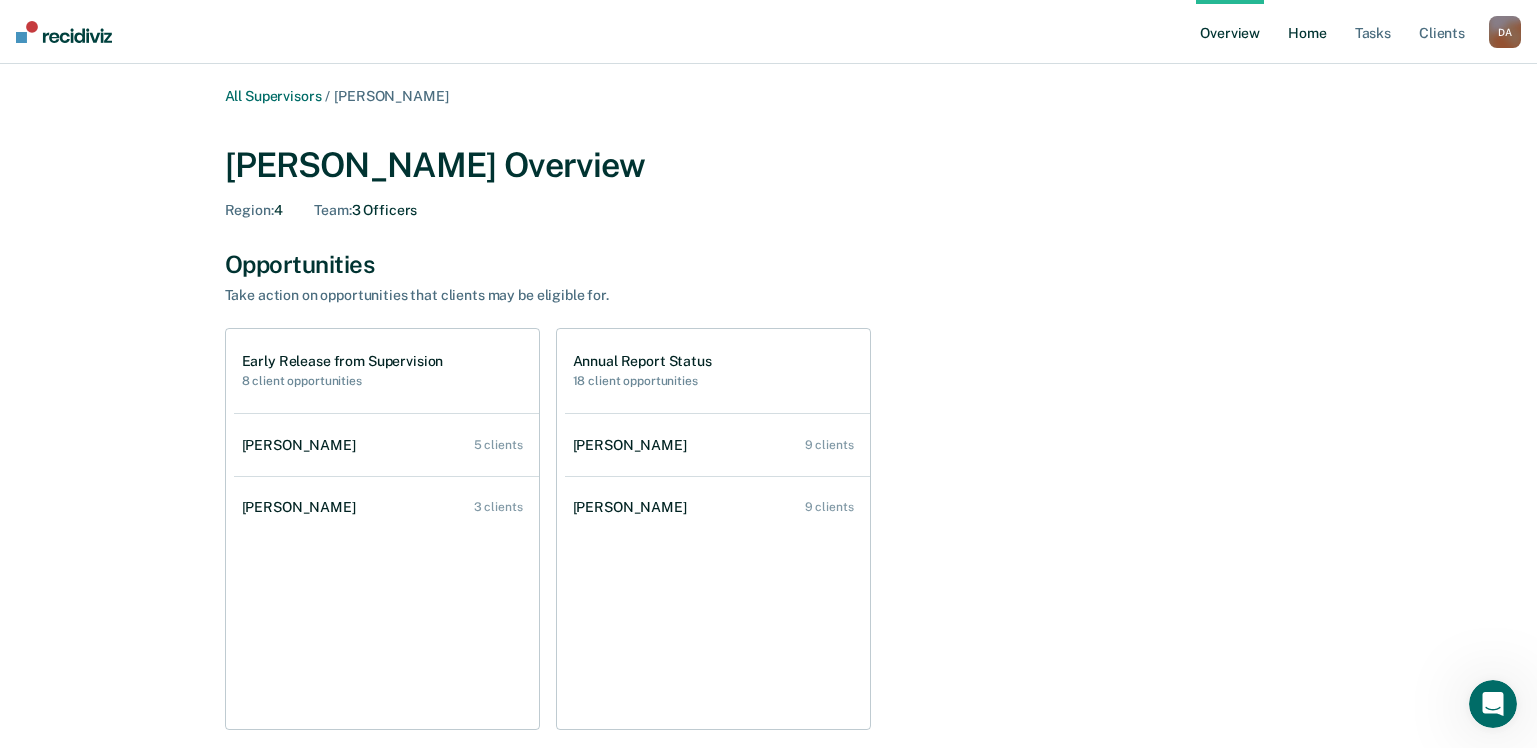click on "Home" at bounding box center [1307, 32] 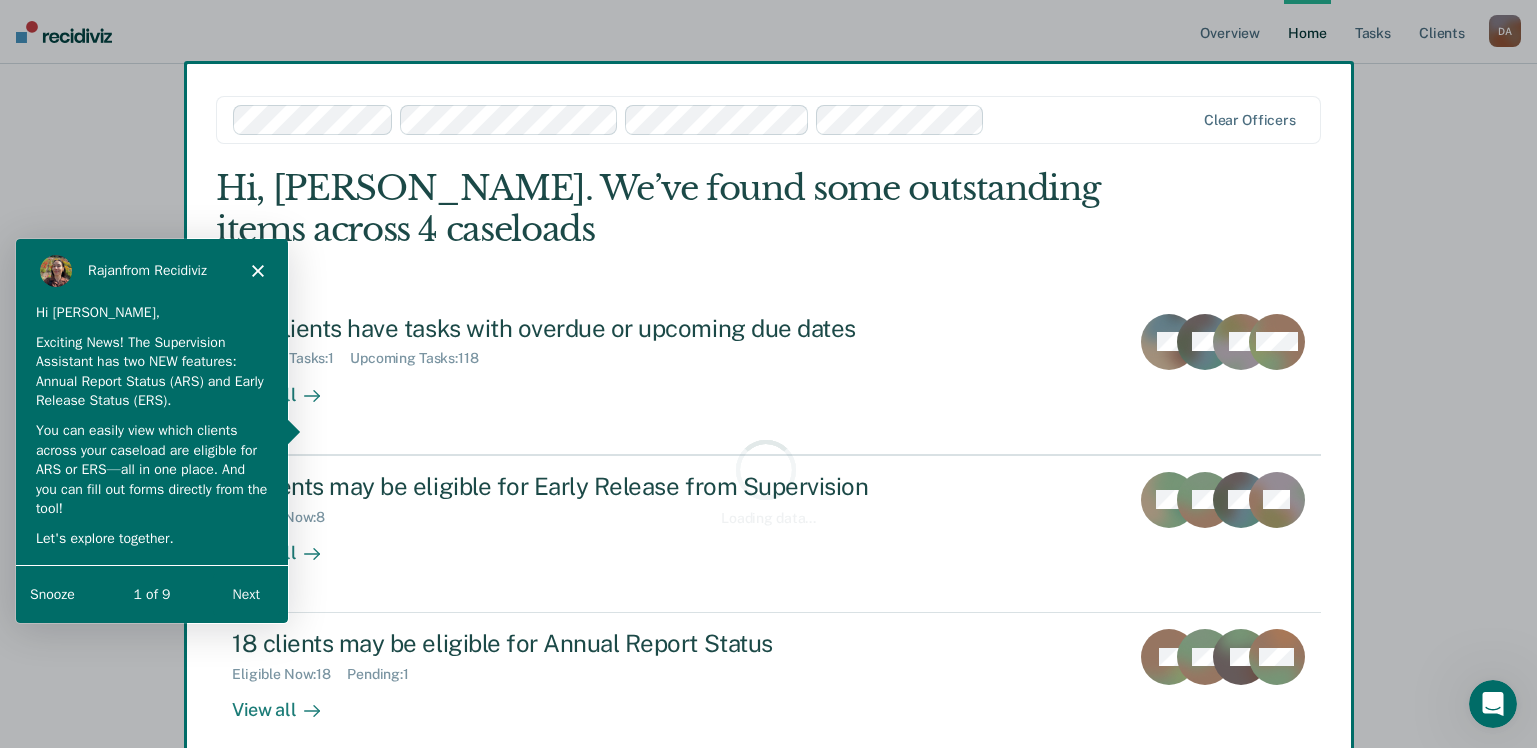 scroll, scrollTop: 0, scrollLeft: 0, axis: both 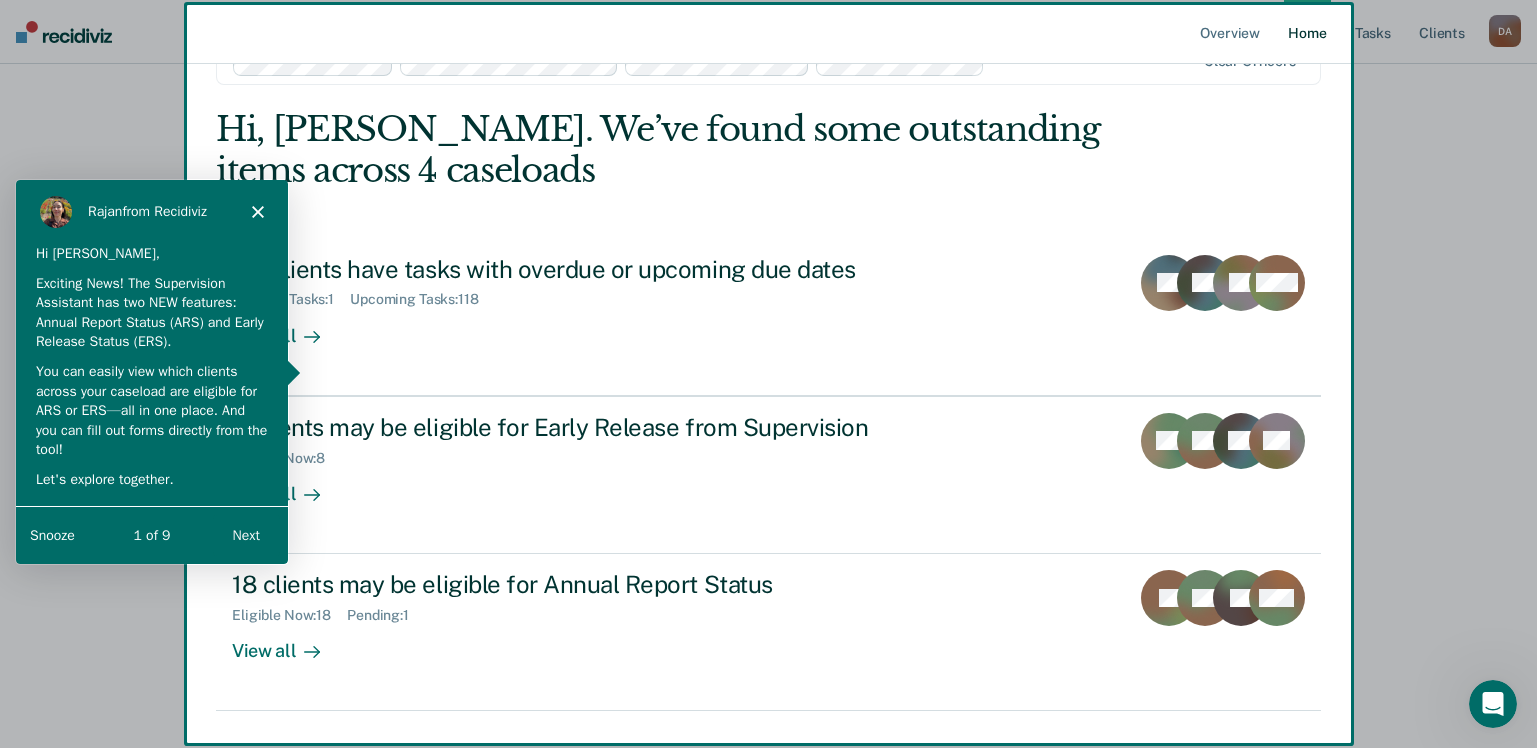 click 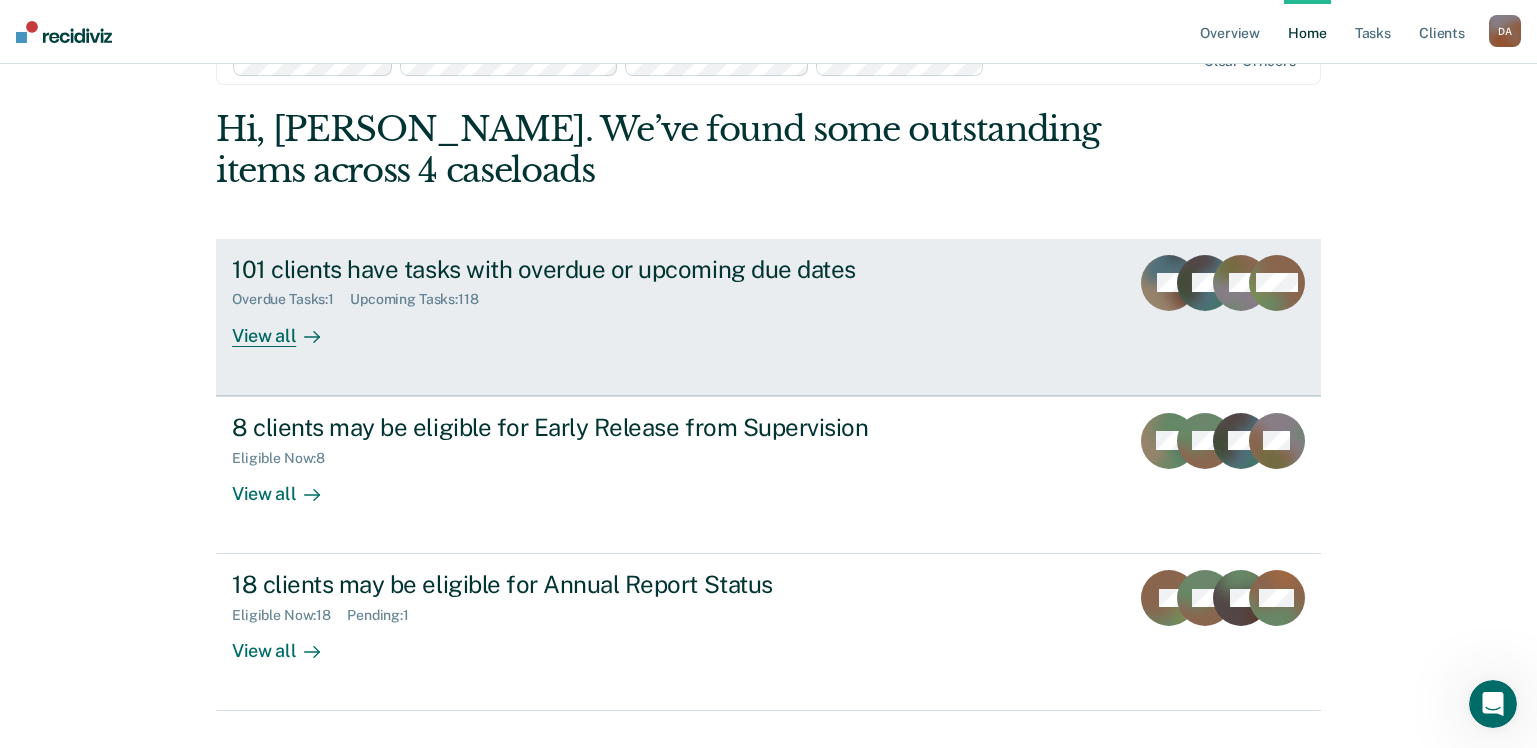 click on "View all" at bounding box center (288, 327) 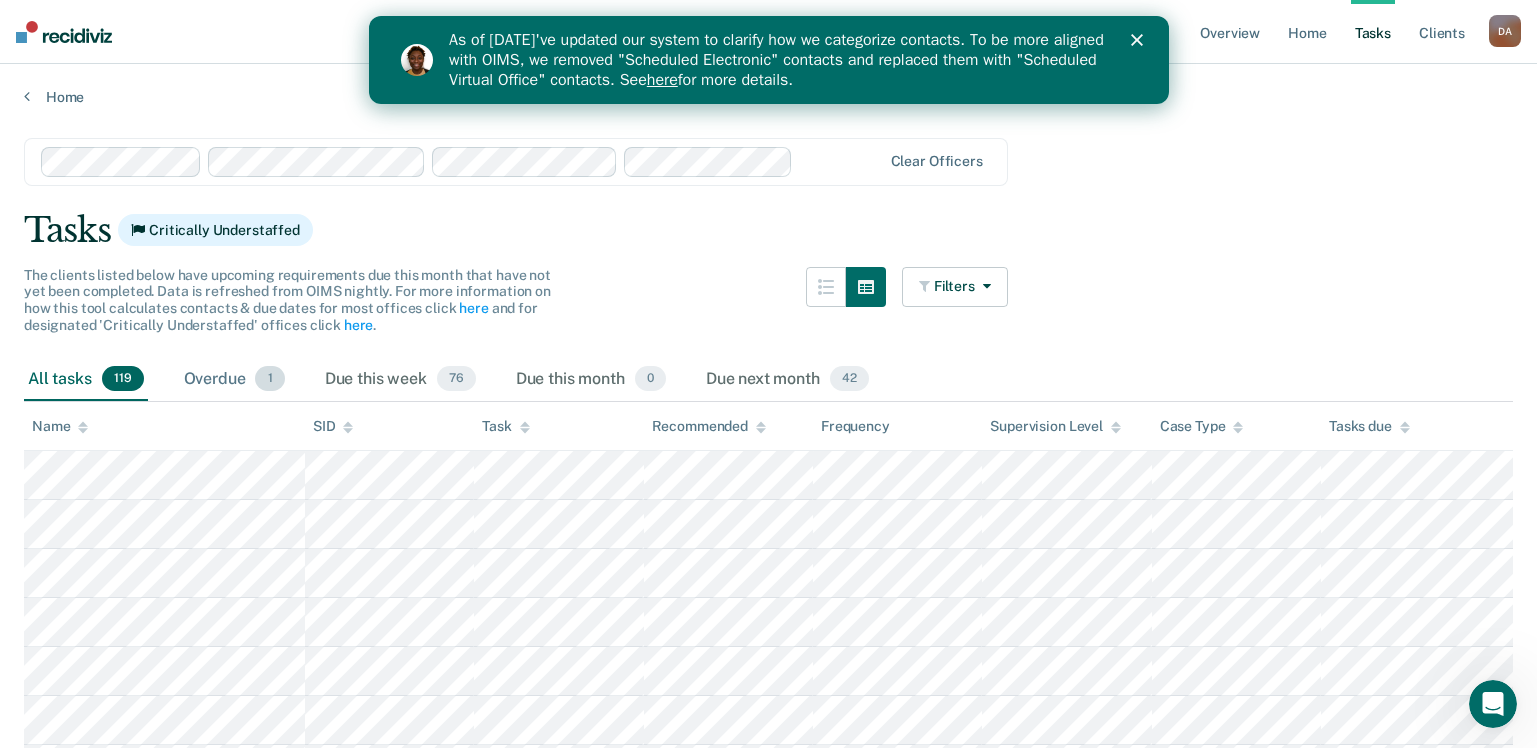 scroll, scrollTop: 0, scrollLeft: 0, axis: both 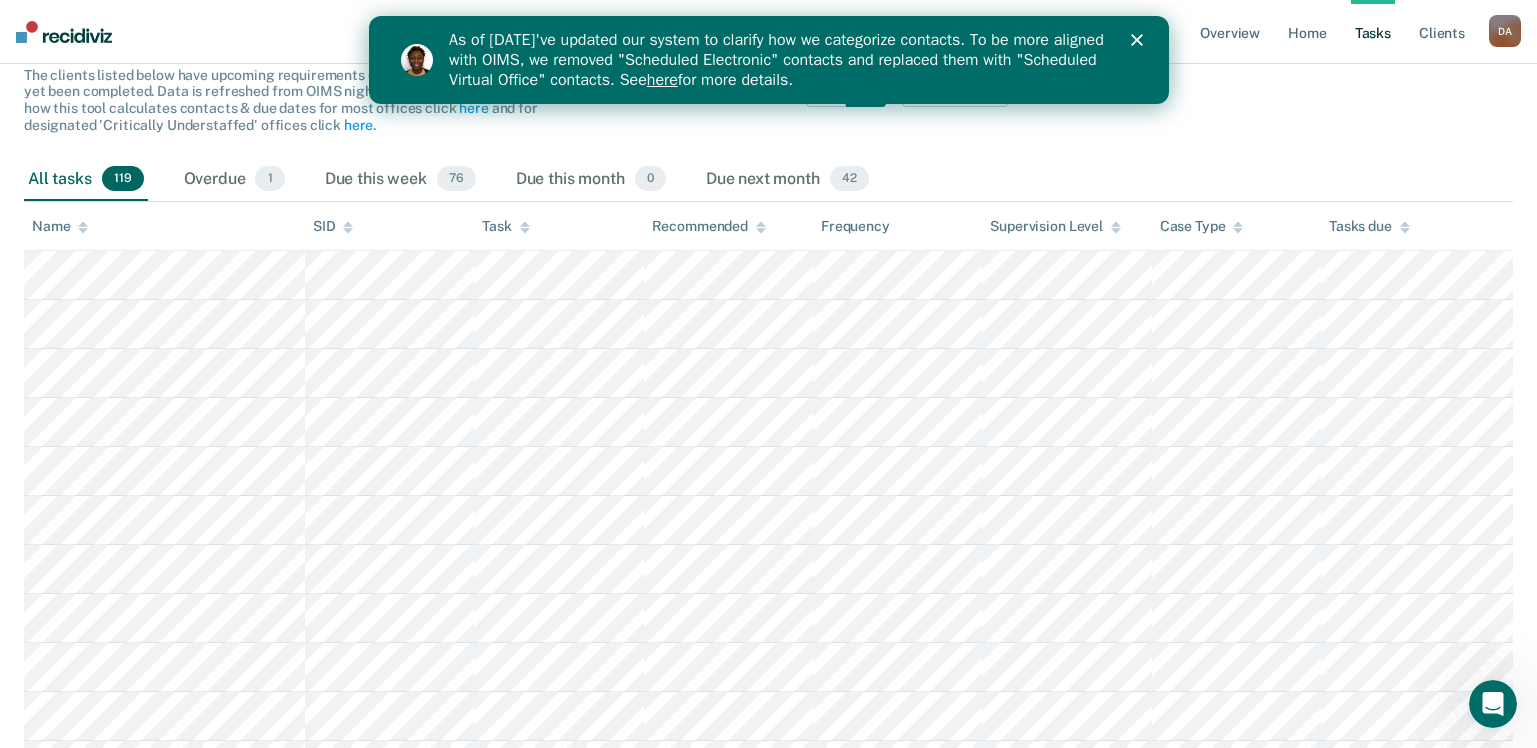 click 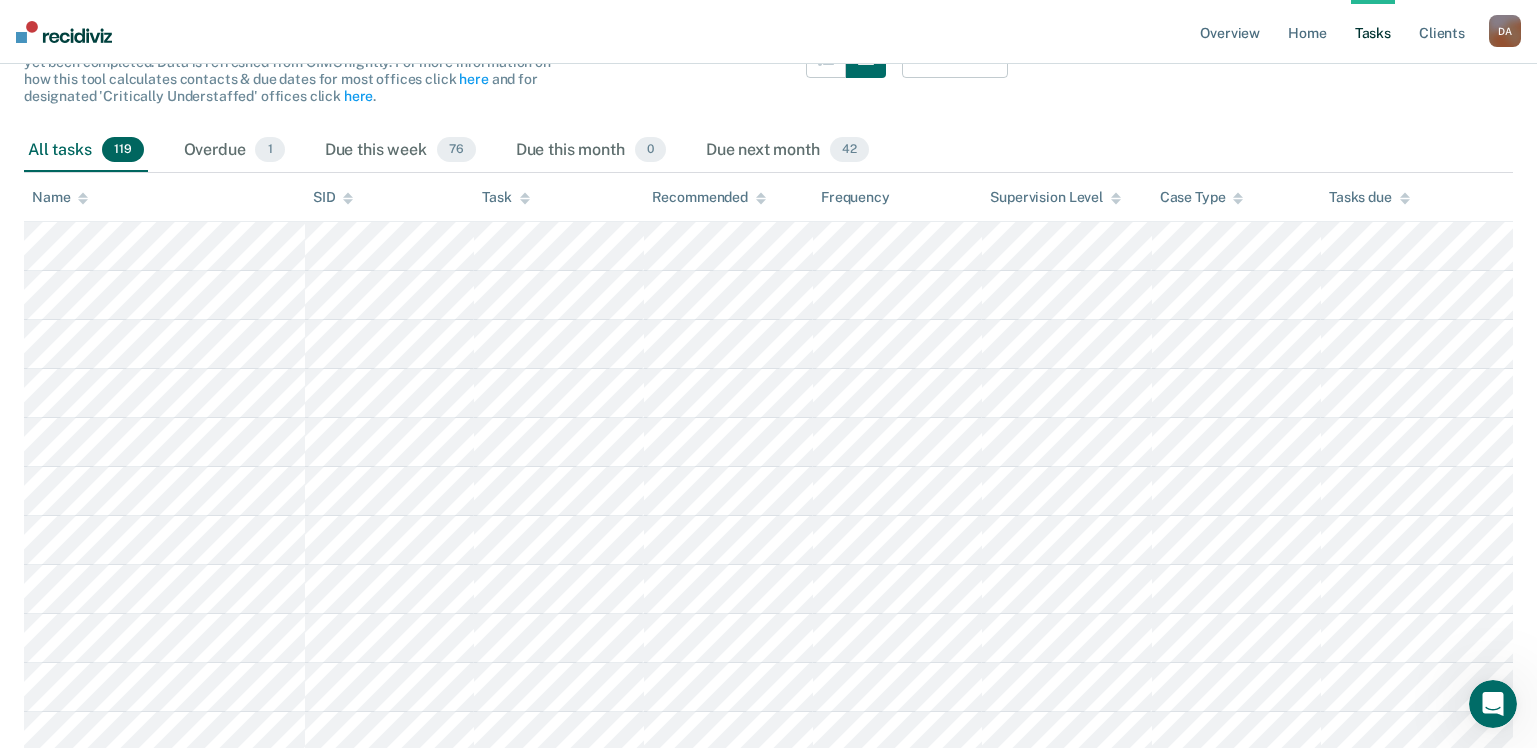 scroll, scrollTop: 183, scrollLeft: 0, axis: vertical 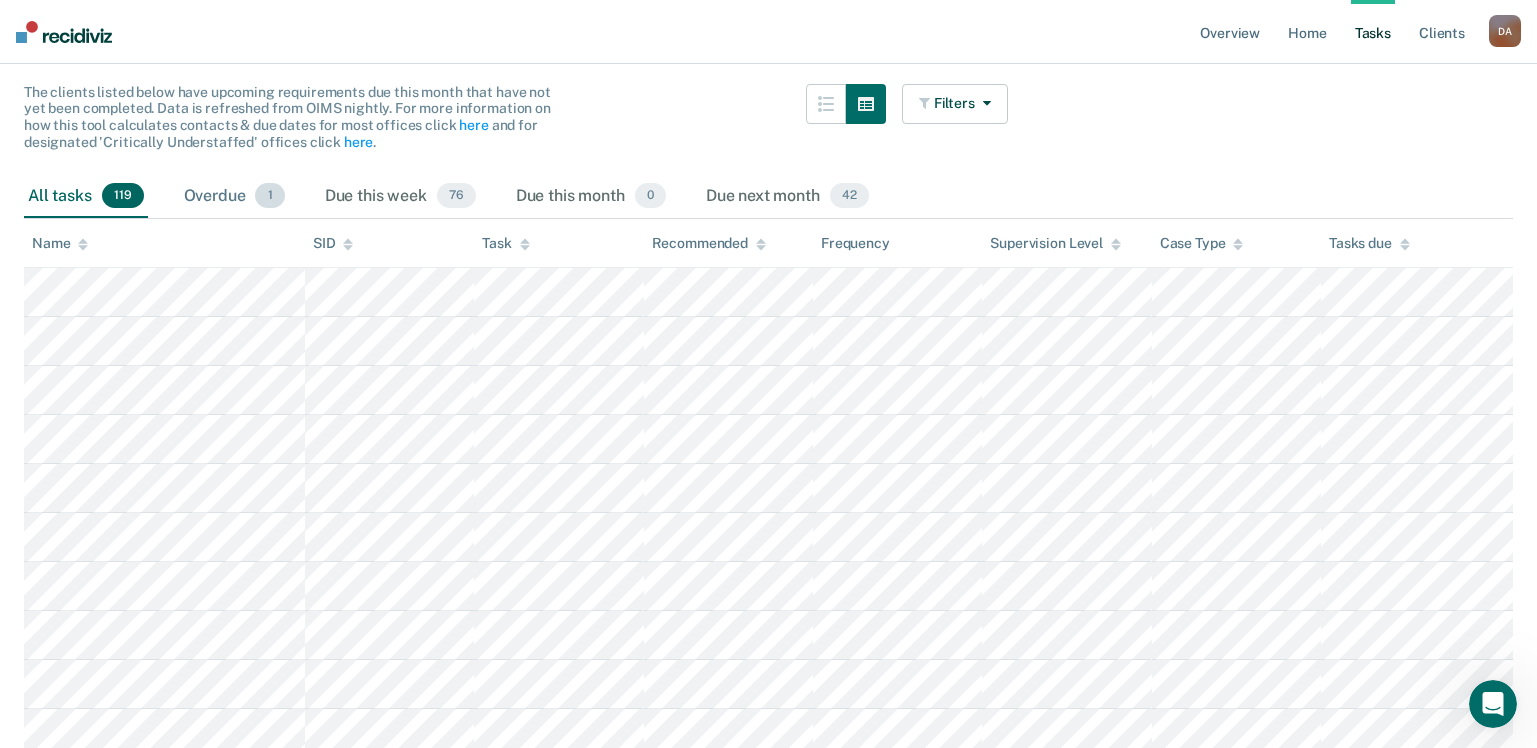 click on "Overdue 1" at bounding box center (234, 197) 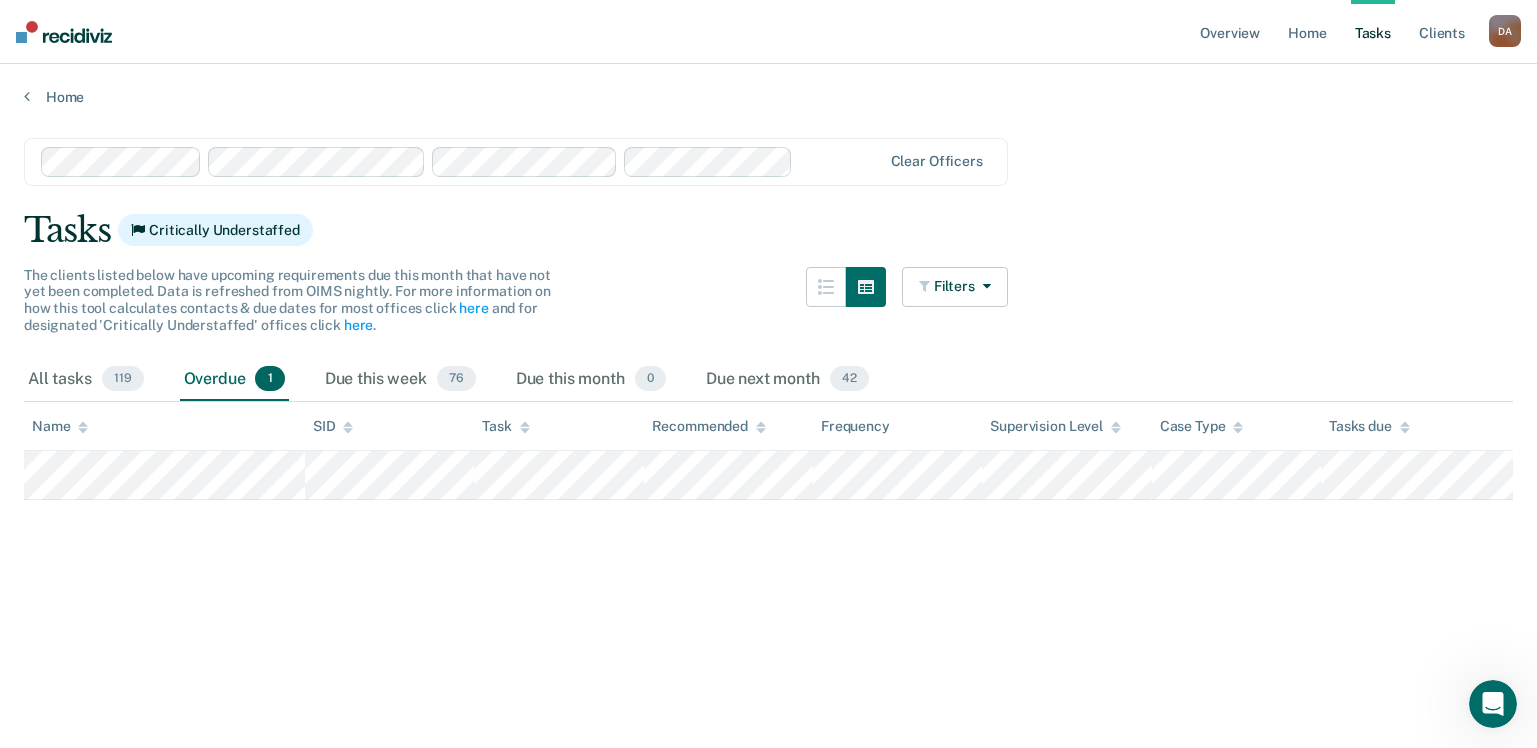 scroll, scrollTop: 0, scrollLeft: 0, axis: both 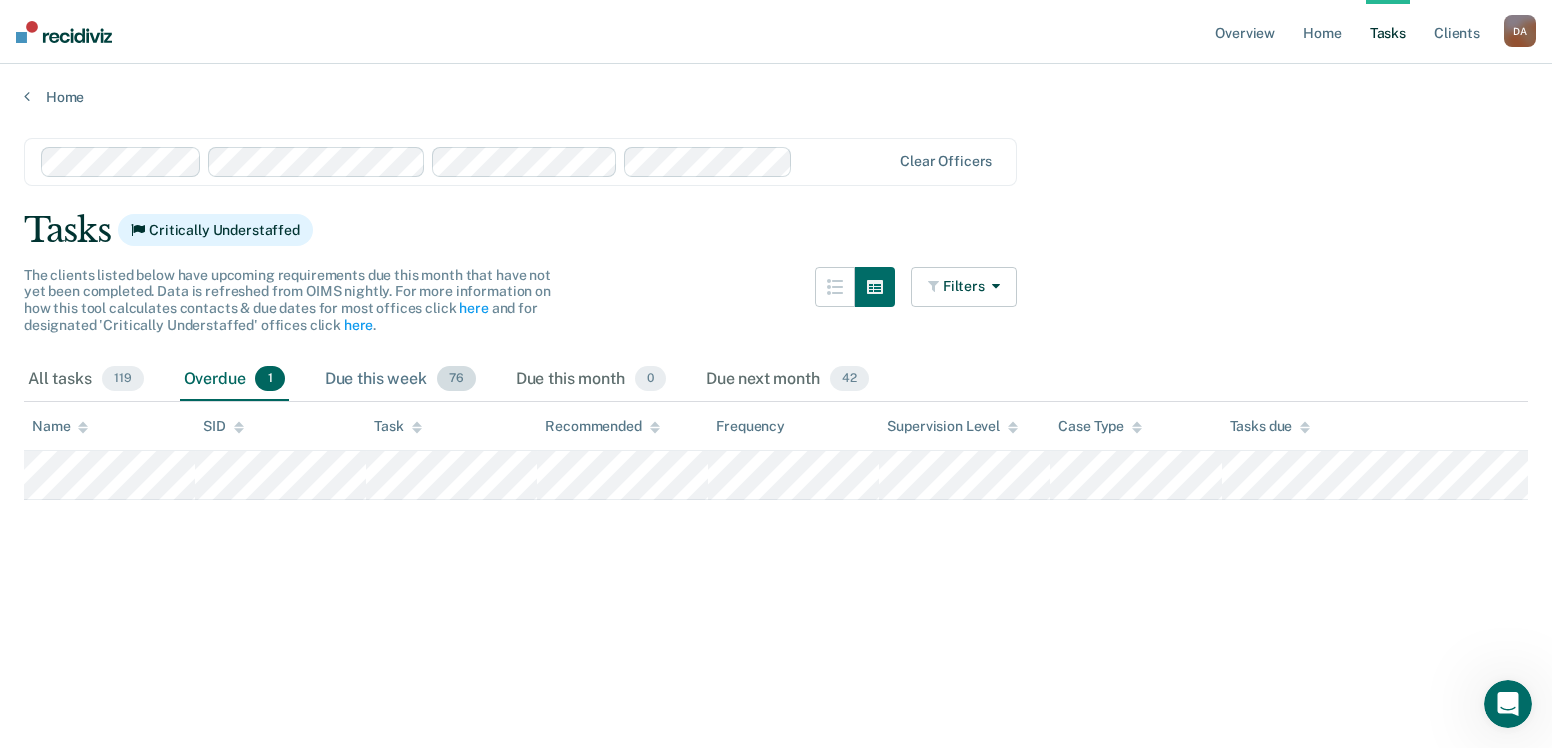 click on "Due this week 76" at bounding box center [400, 380] 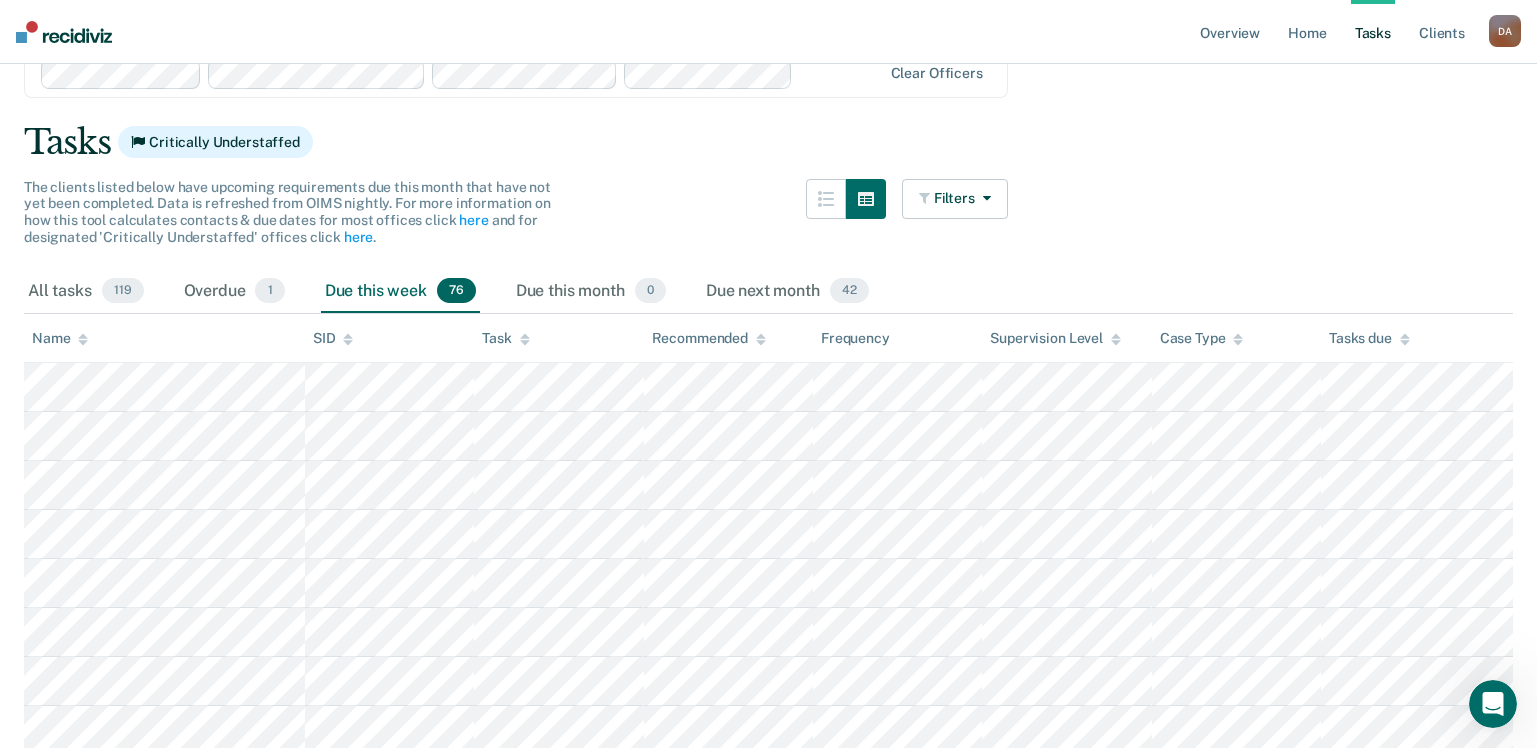 scroll, scrollTop: 0, scrollLeft: 0, axis: both 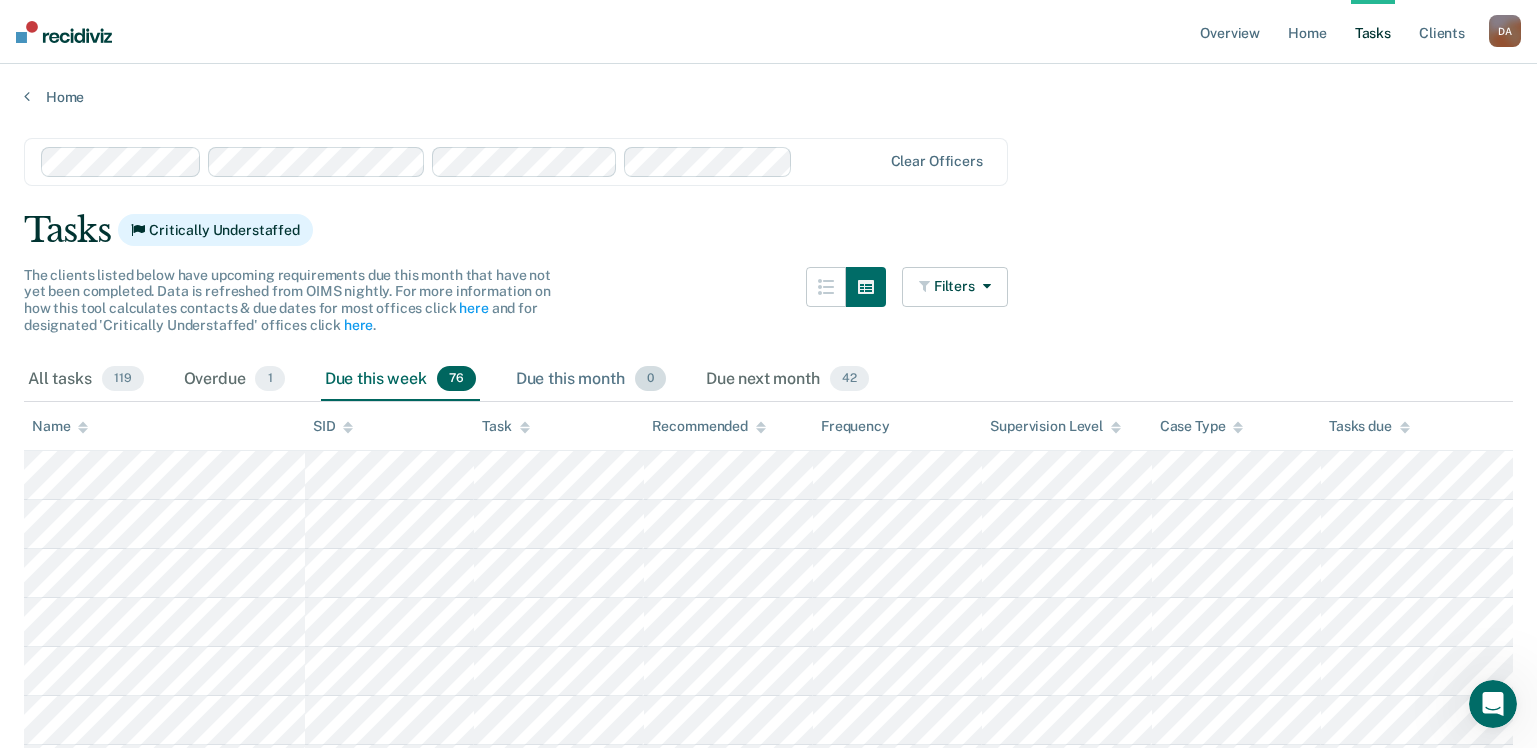 click on "Due this month 0" at bounding box center (591, 380) 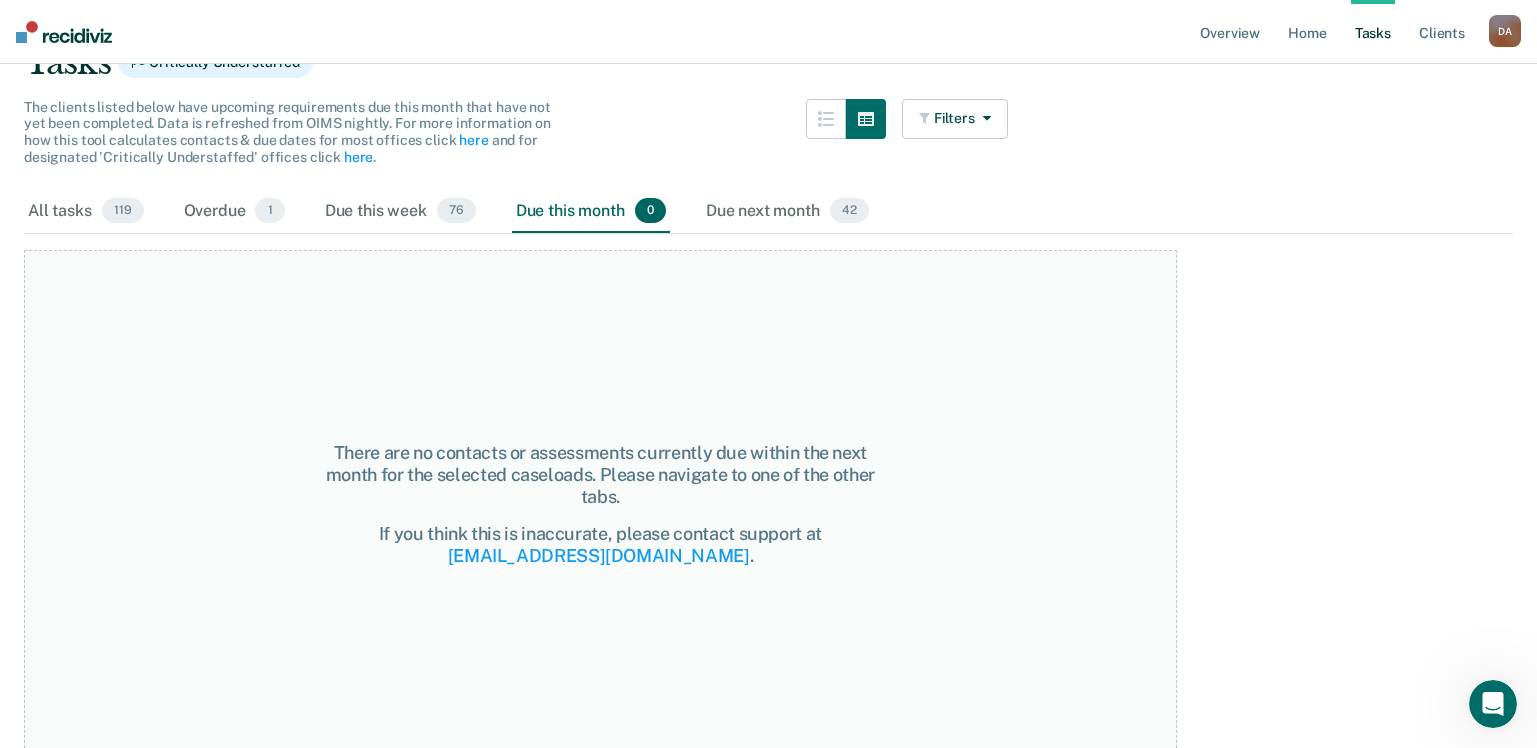 scroll, scrollTop: 178, scrollLeft: 0, axis: vertical 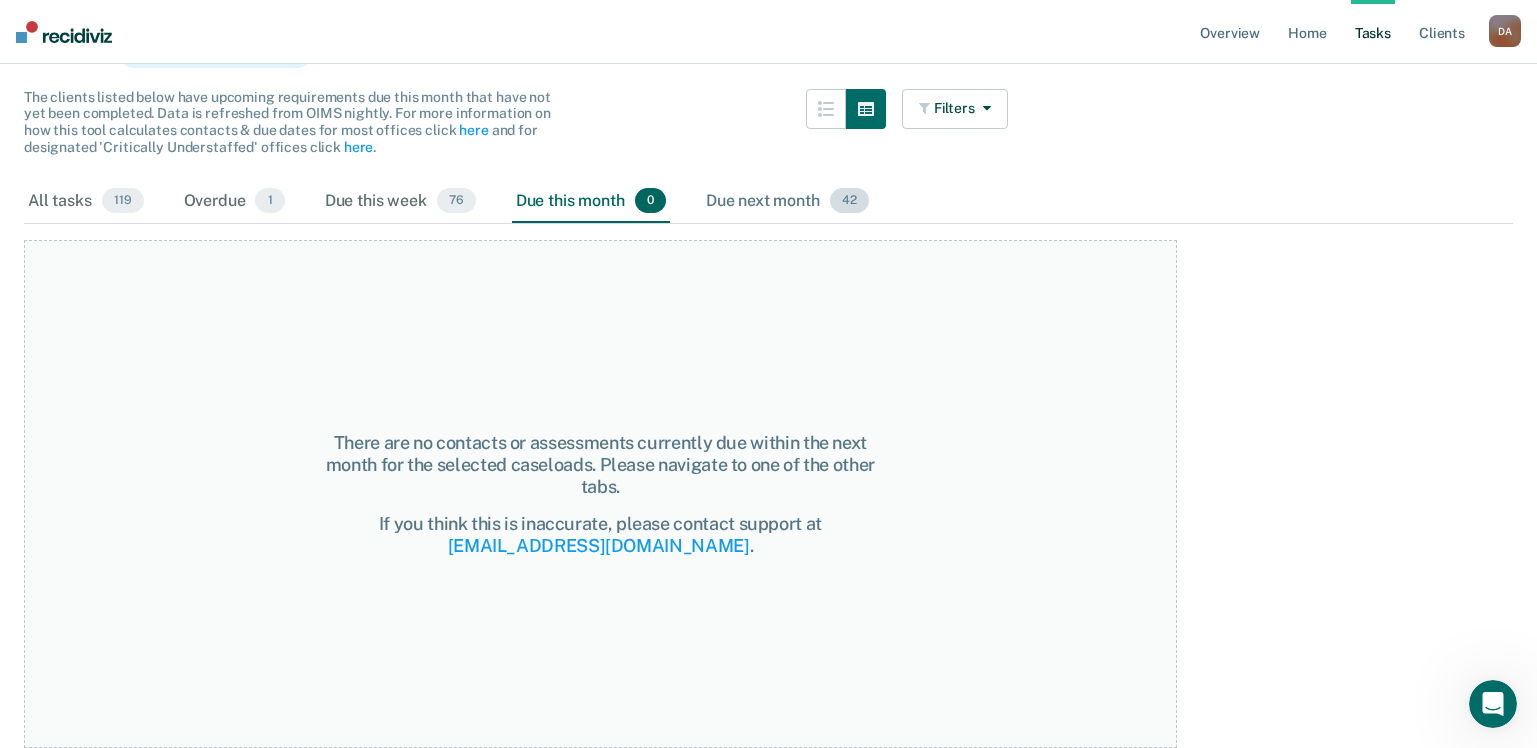 click on "Due next month 42" at bounding box center (787, 202) 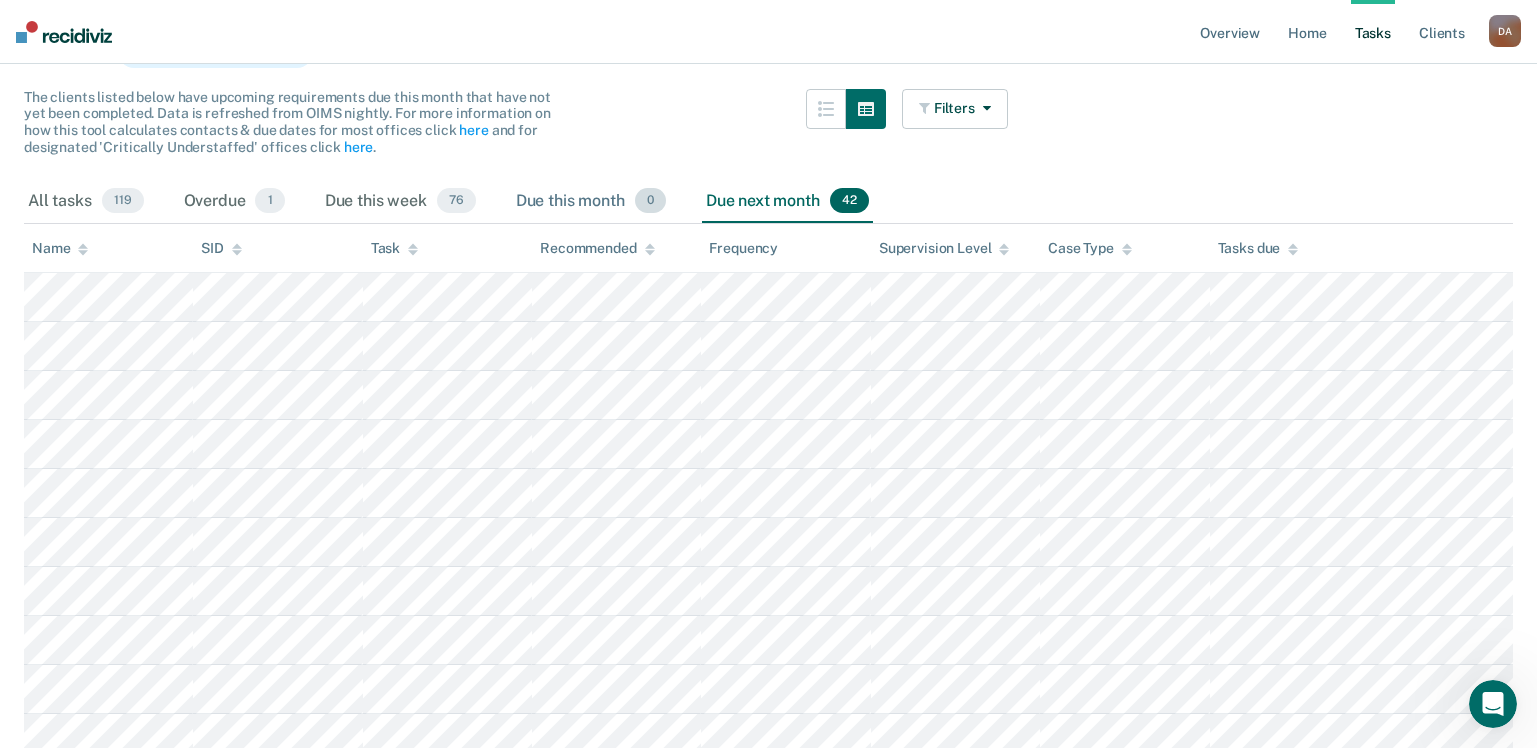 click on "Due this month 0" at bounding box center [591, 202] 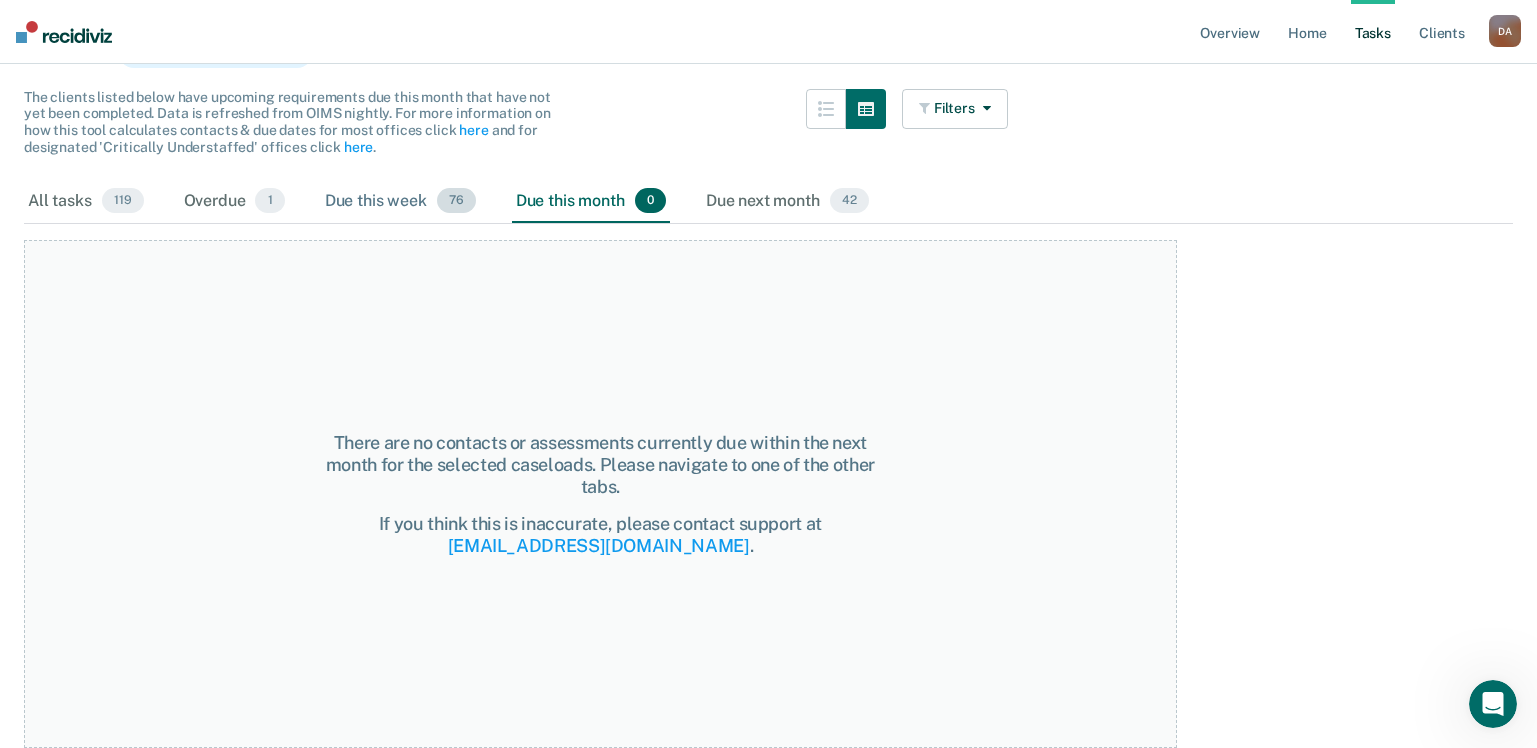 click on "Due this week 76" at bounding box center [400, 202] 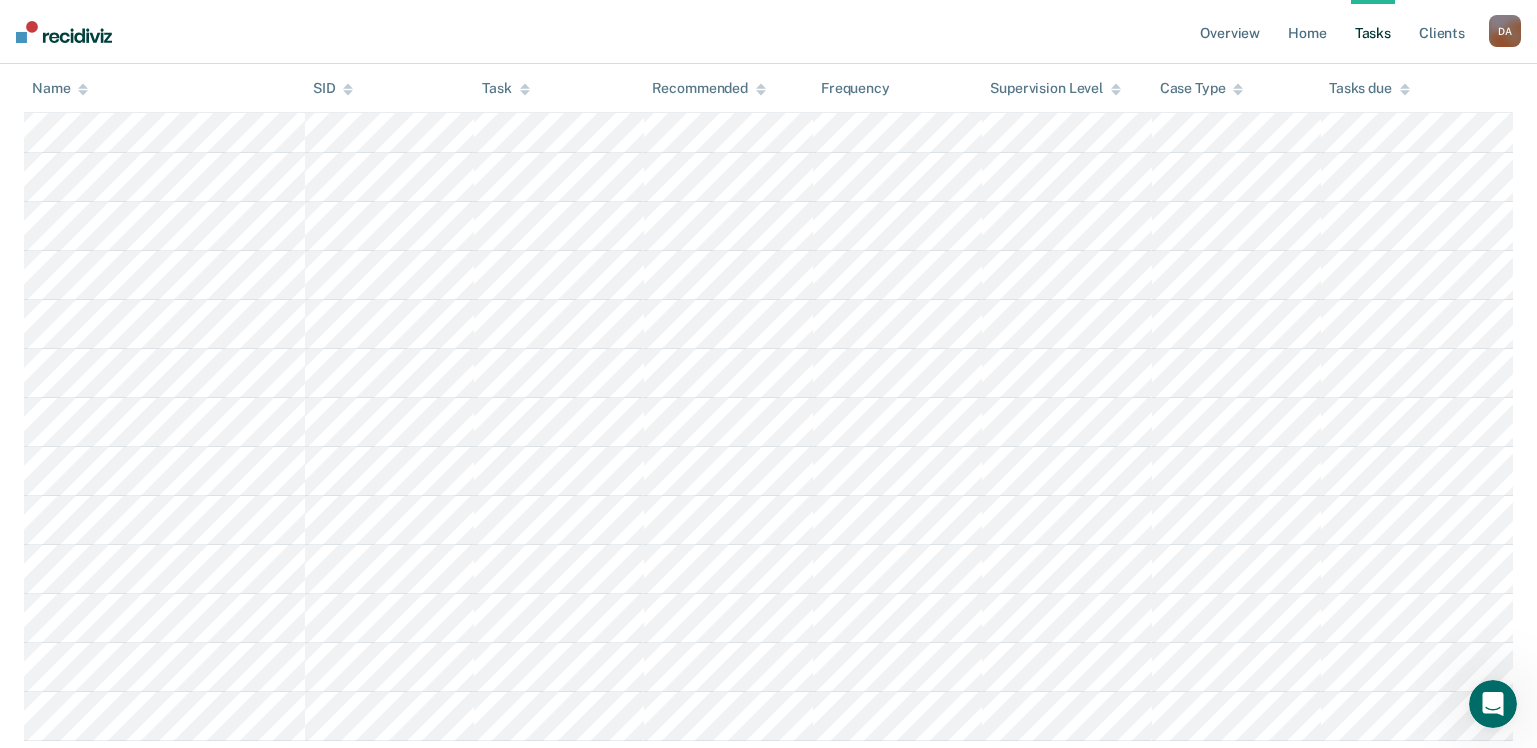 scroll, scrollTop: 3576, scrollLeft: 0, axis: vertical 